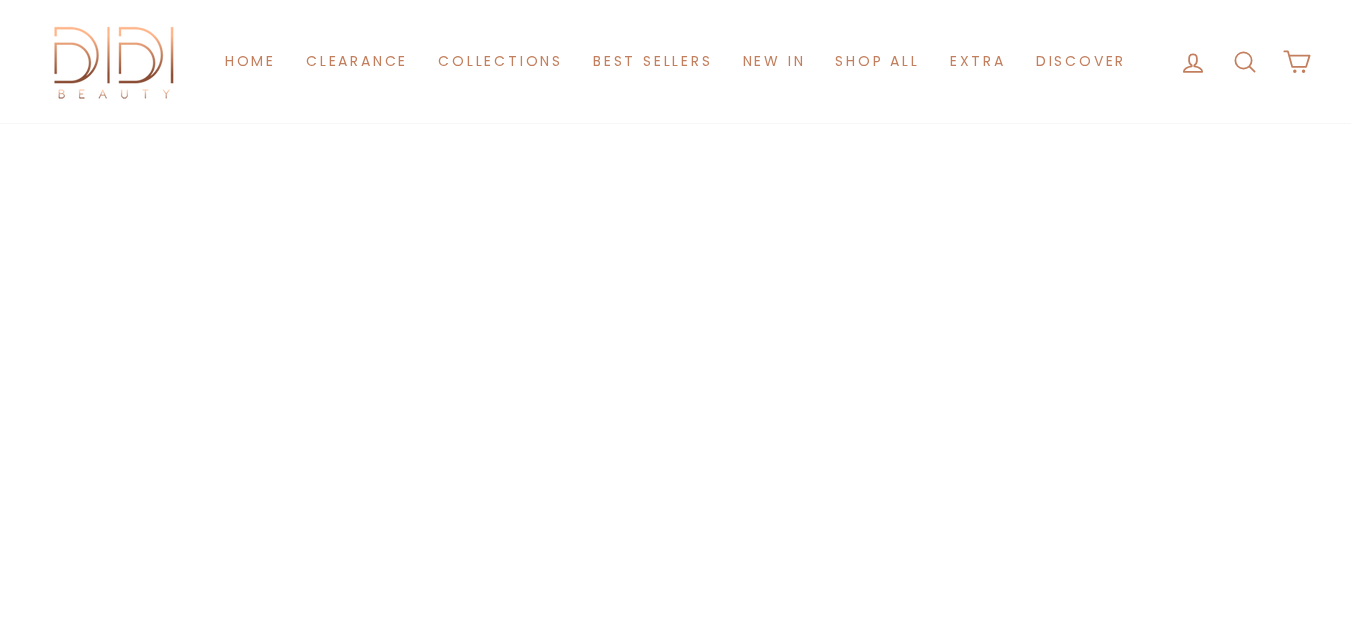 scroll, scrollTop: 580, scrollLeft: 0, axis: vertical 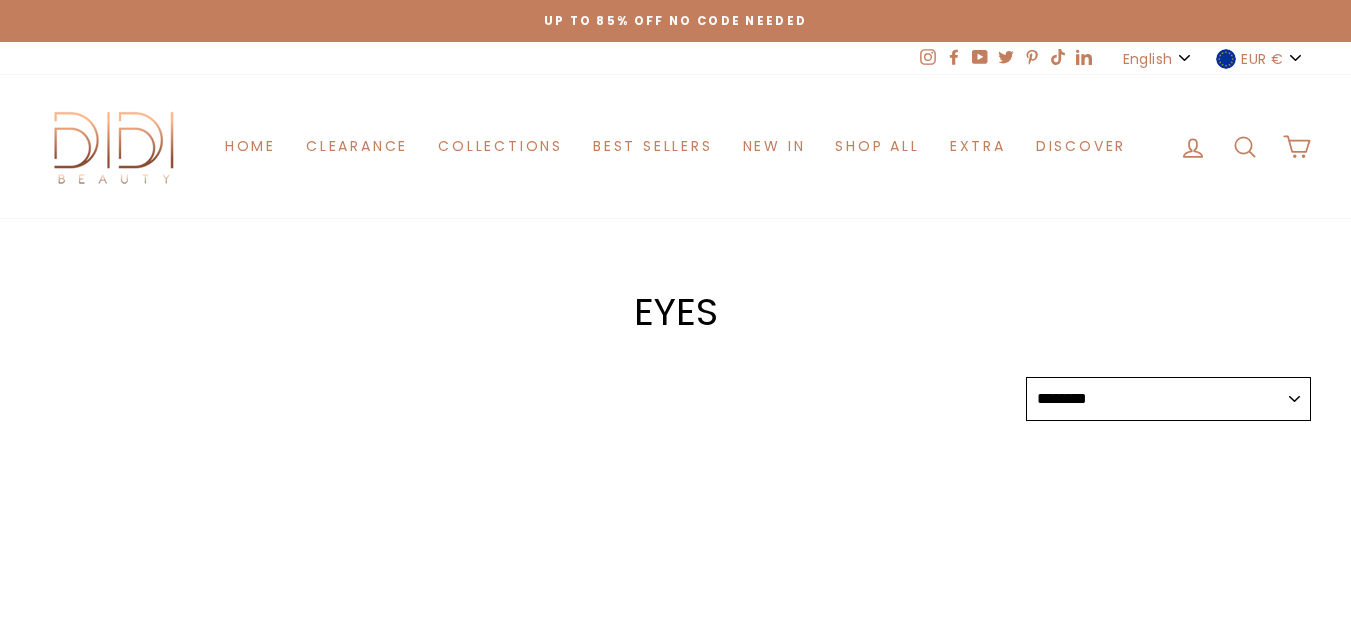 select on "******" 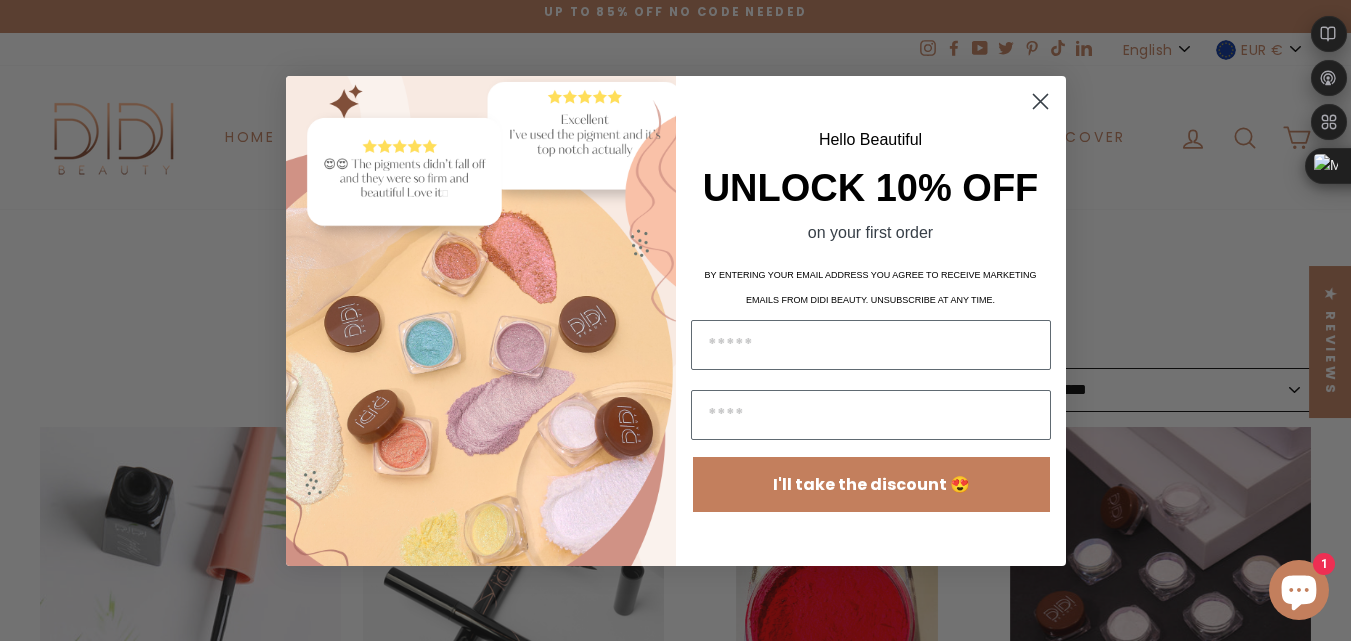 scroll, scrollTop: 0, scrollLeft: 0, axis: both 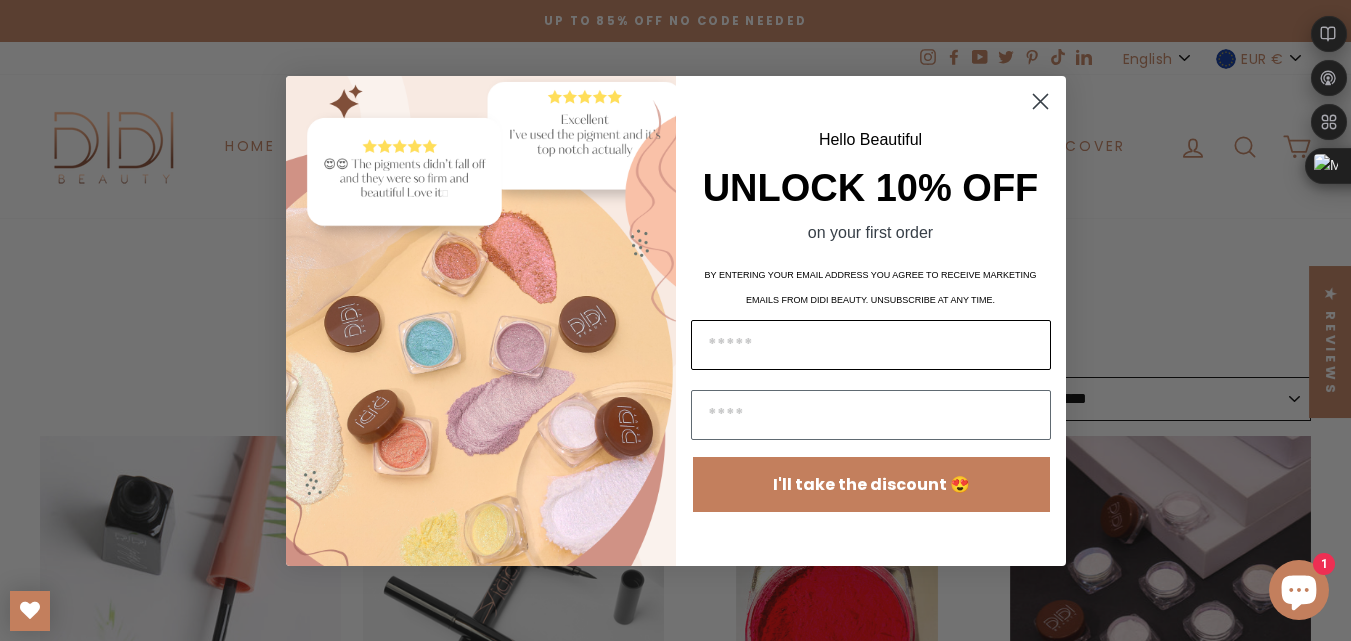 click at bounding box center (871, 345) 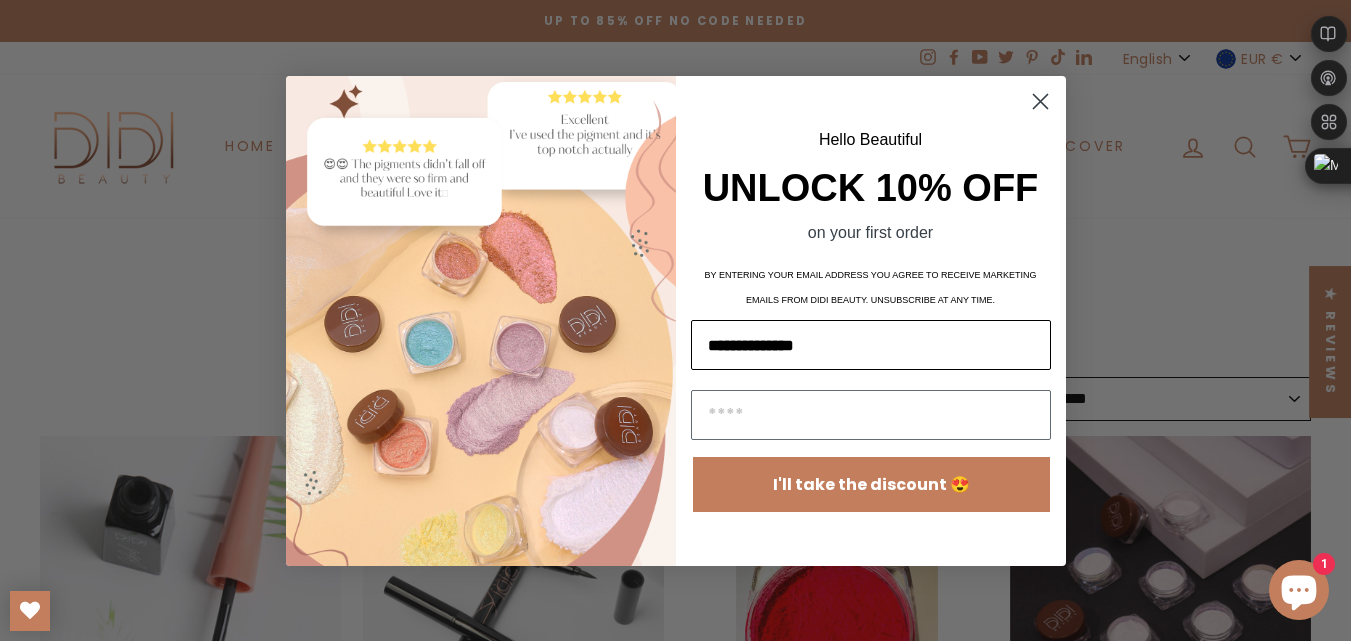 type on "**********" 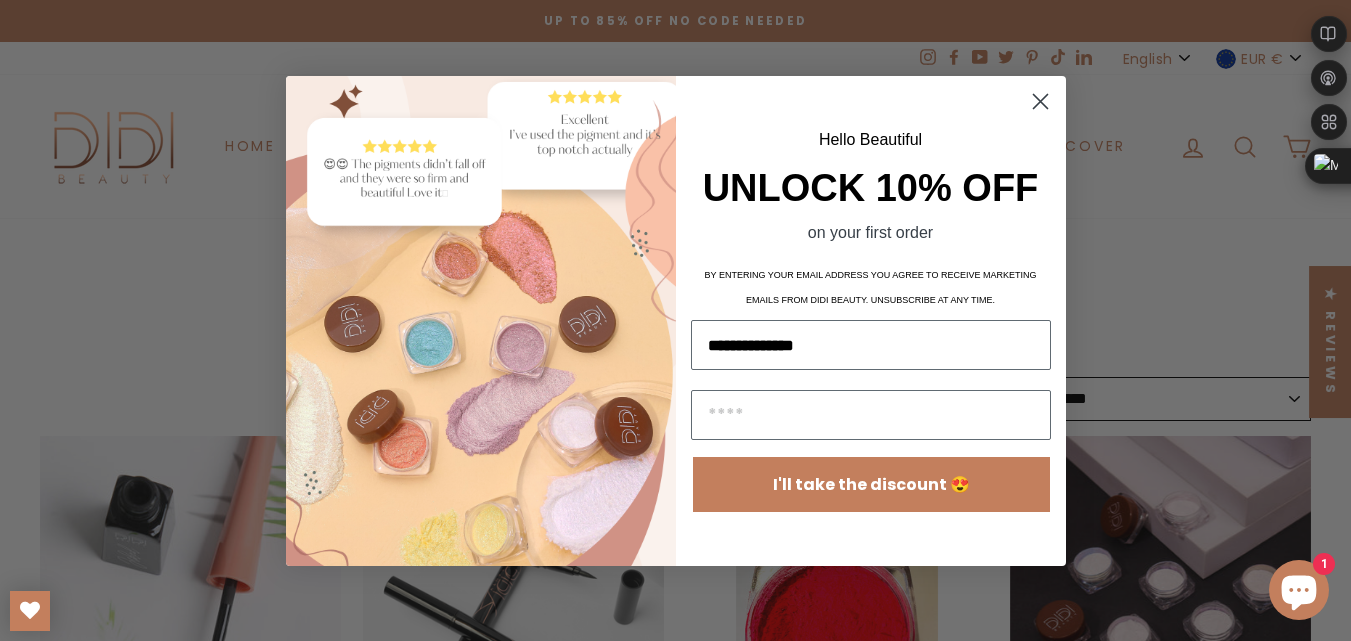 click 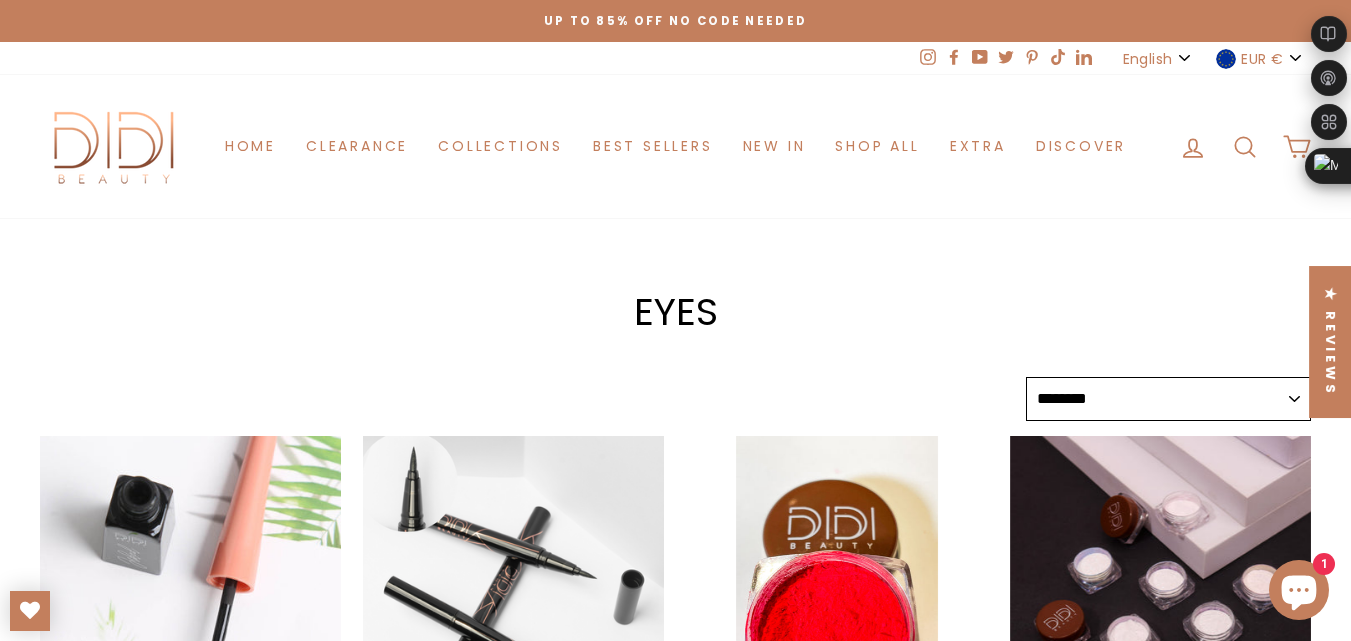 click on "EUR €" at bounding box center (1260, 58) 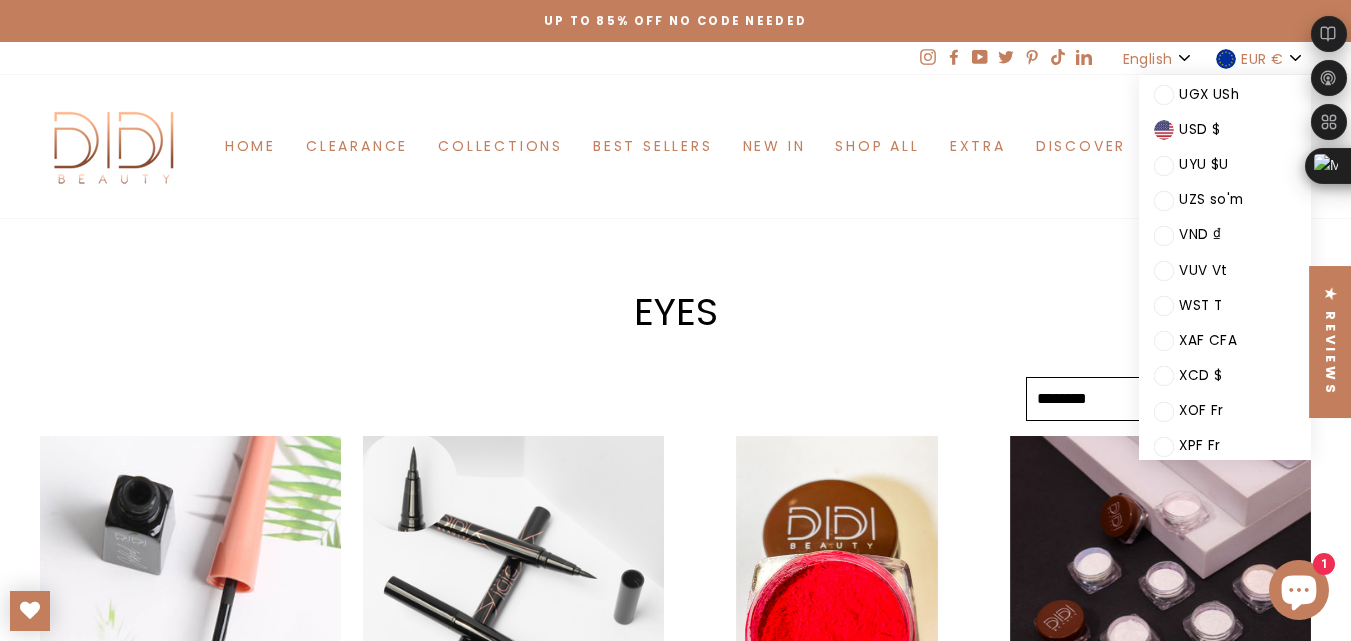 scroll, scrollTop: 3219, scrollLeft: 0, axis: vertical 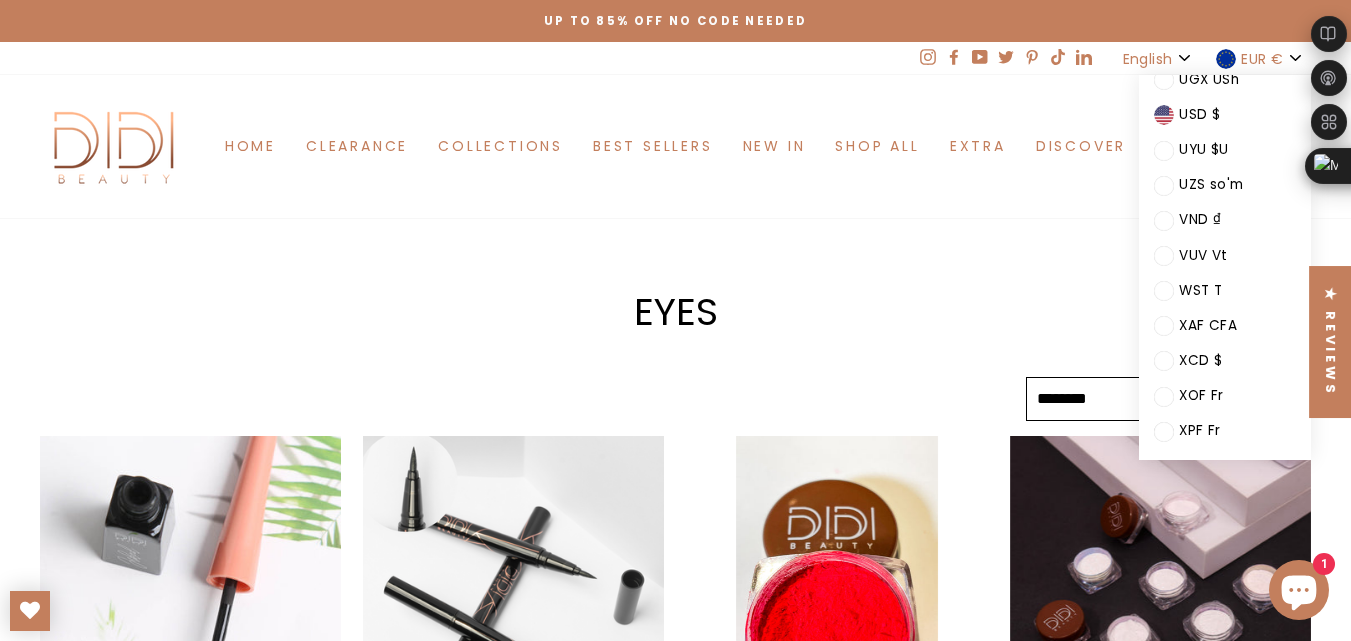 click on "EYES" at bounding box center (675, 274) 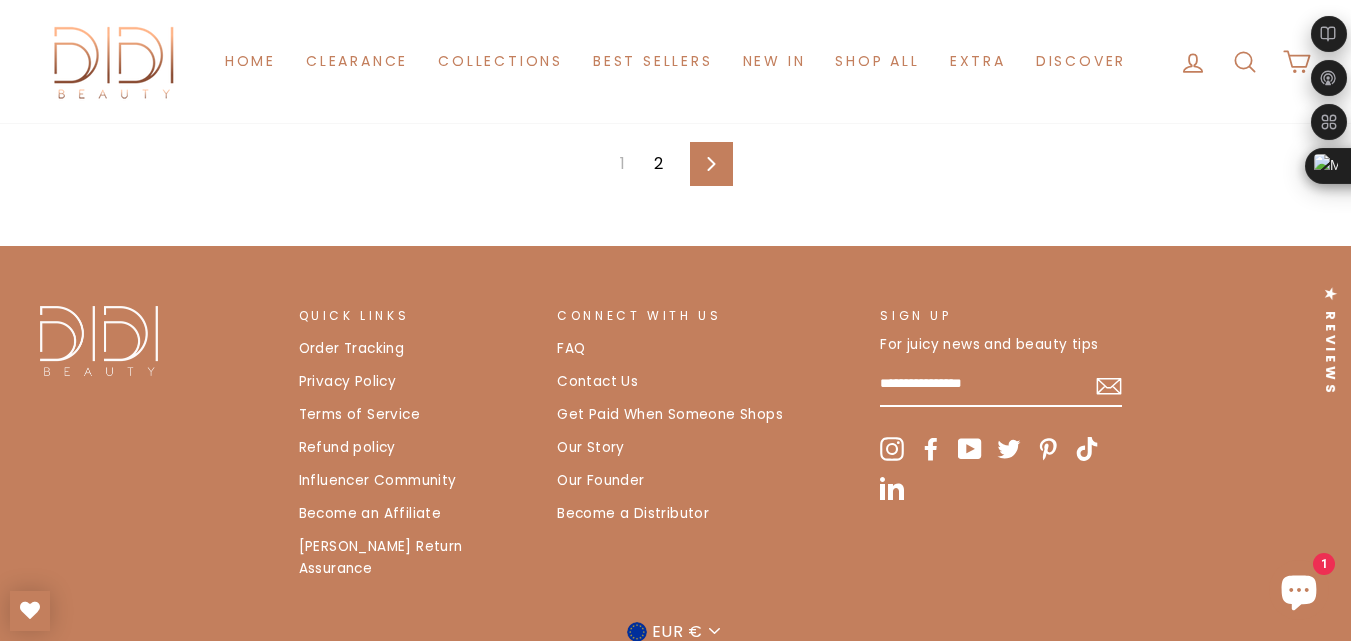 scroll, scrollTop: 3224, scrollLeft: 0, axis: vertical 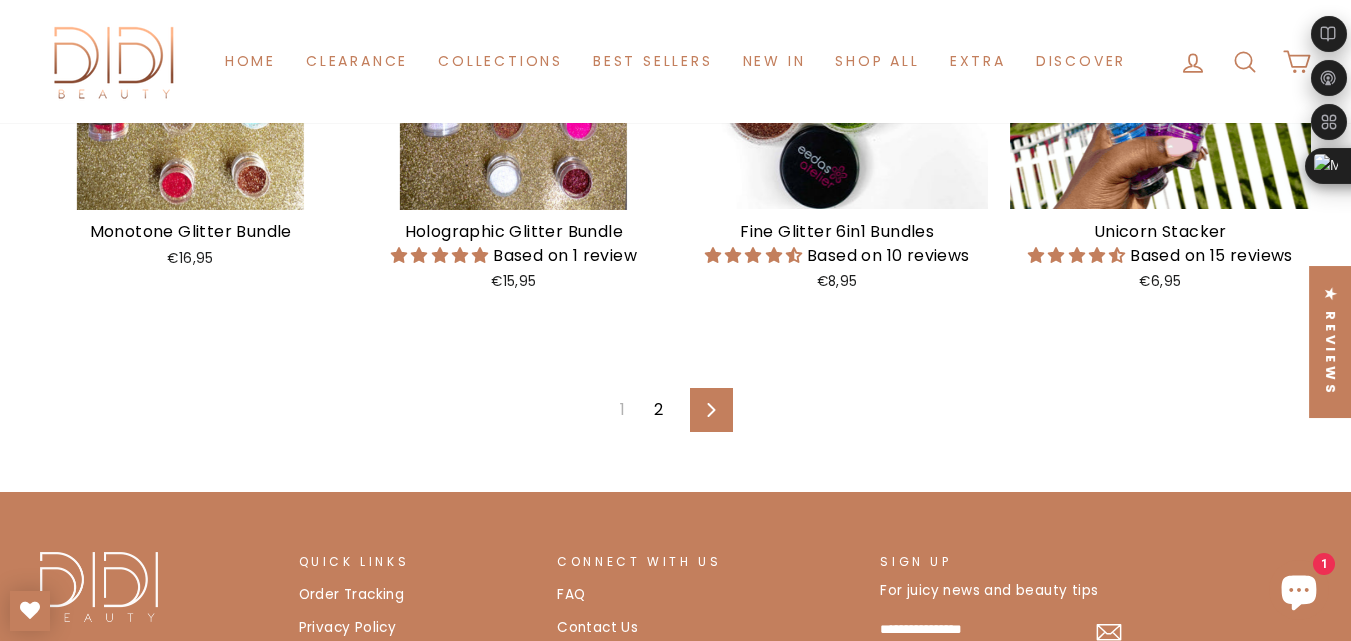 click on "Next" at bounding box center (711, 410) 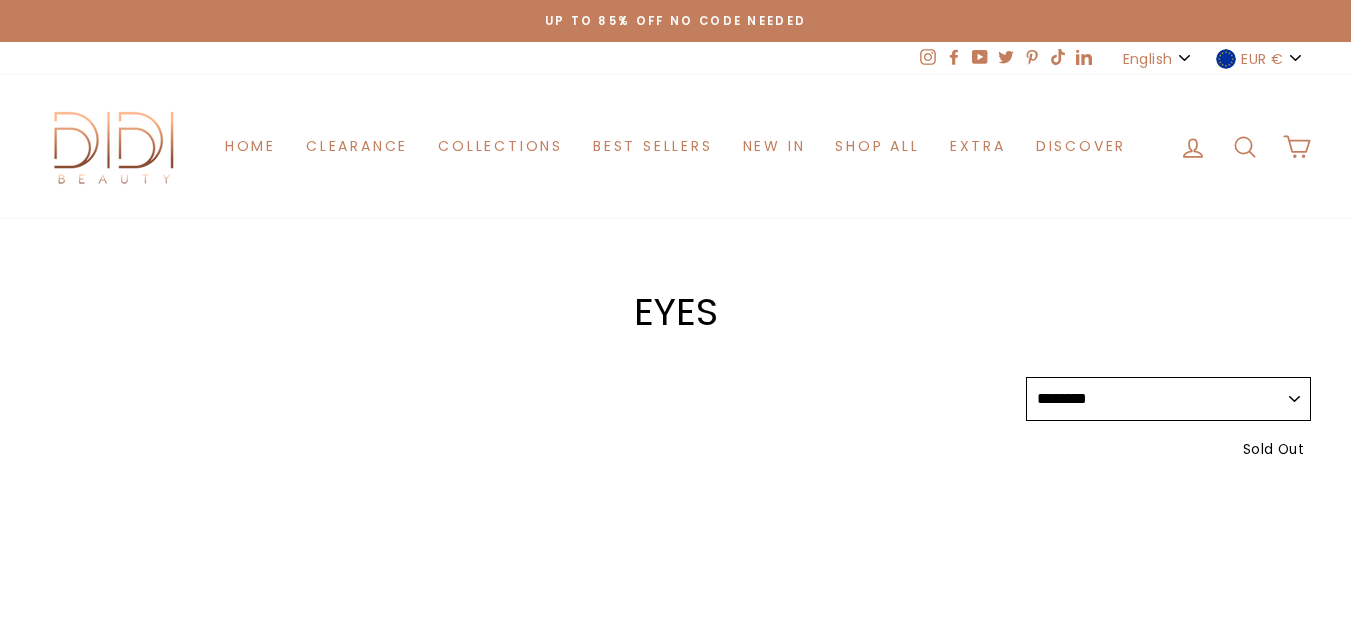 select on "******" 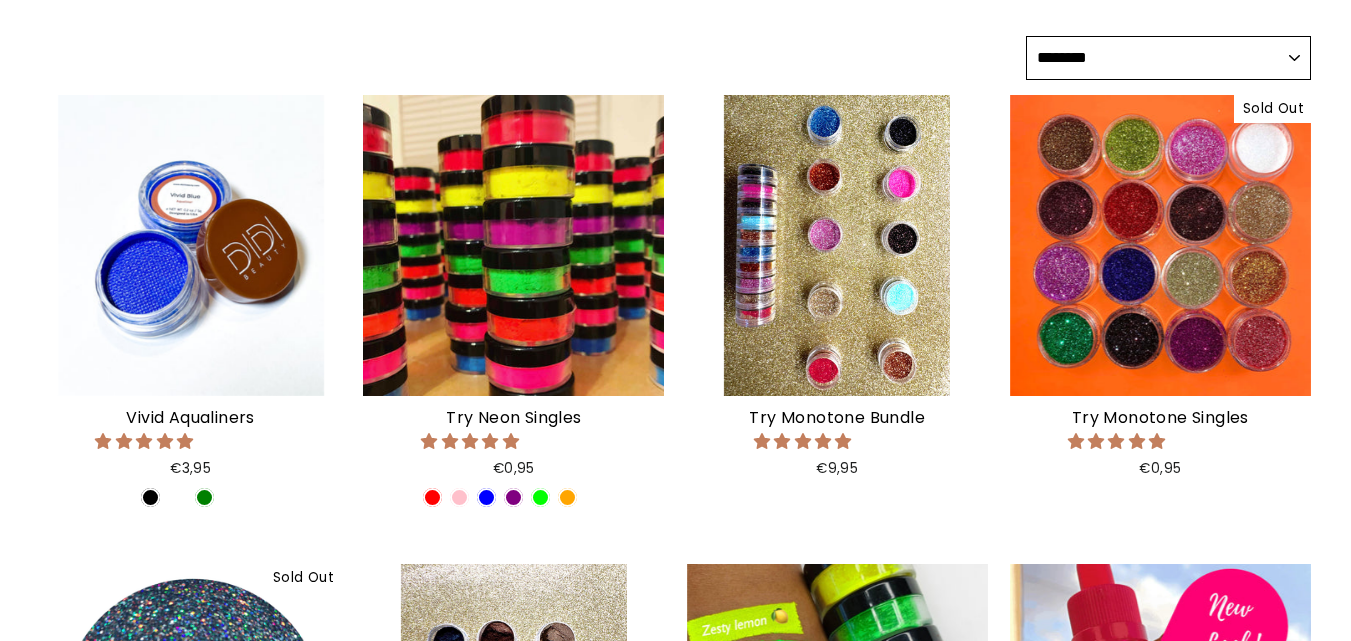 scroll, scrollTop: 0, scrollLeft: 0, axis: both 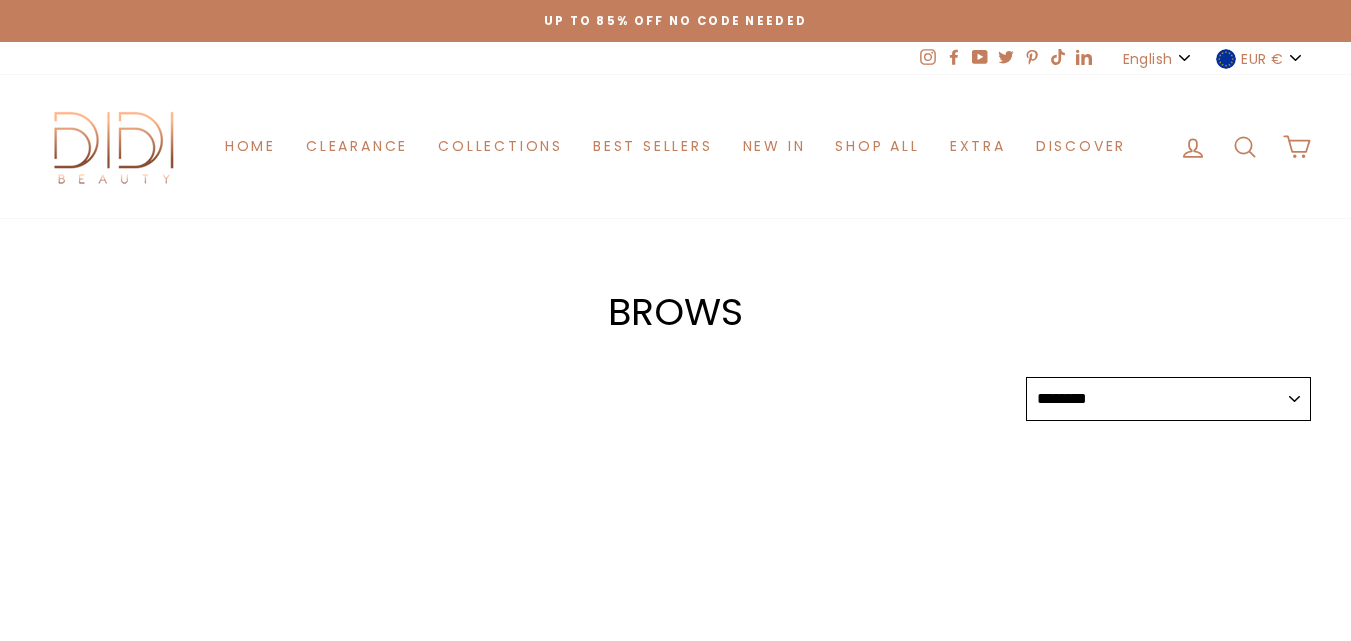select on "******" 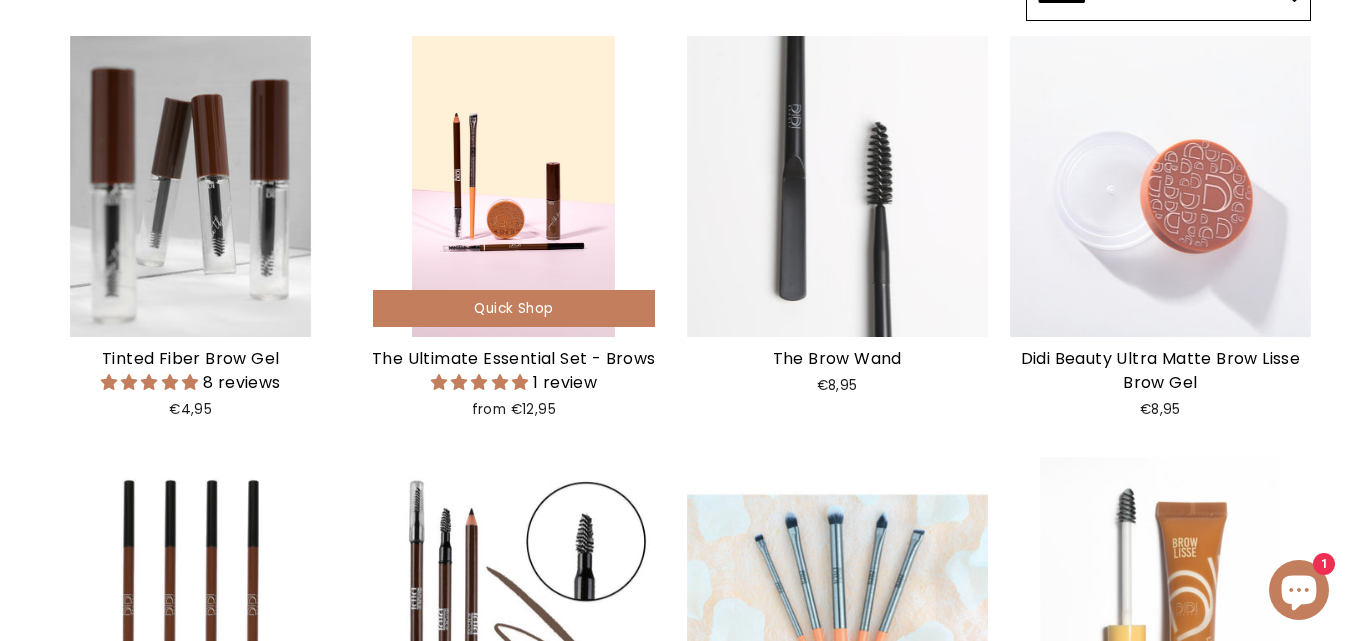 scroll, scrollTop: 400, scrollLeft: 0, axis: vertical 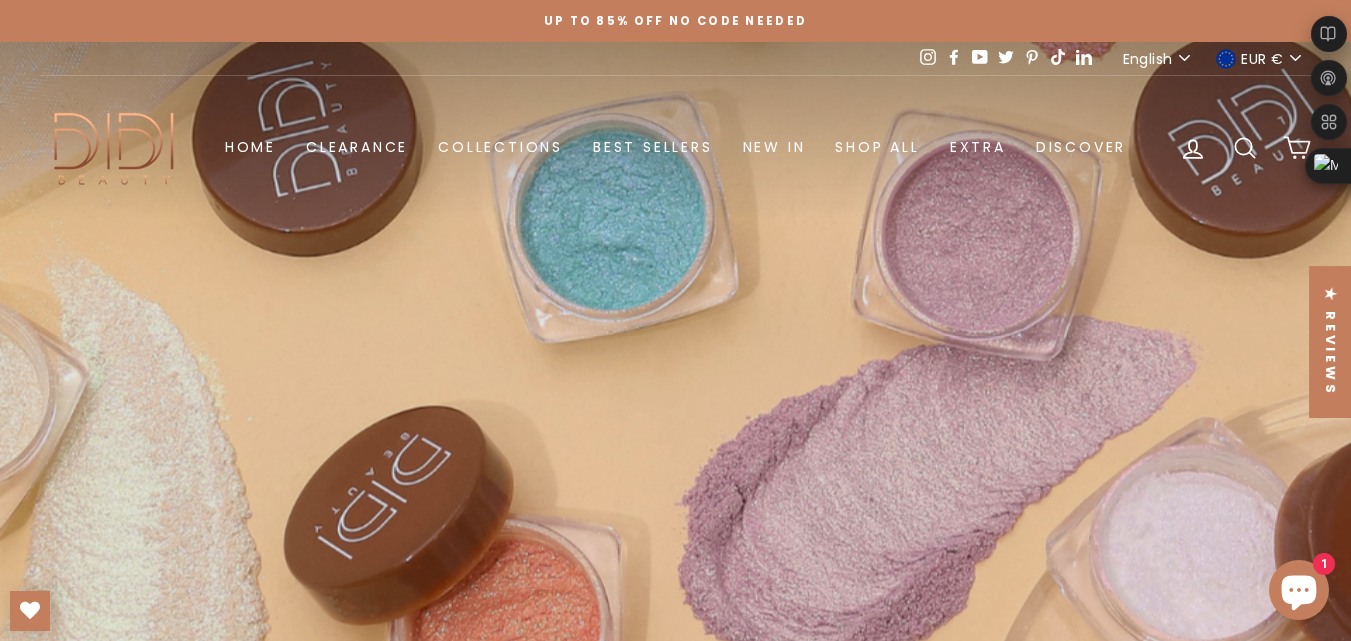 click on "EUR €" at bounding box center (1260, 58) 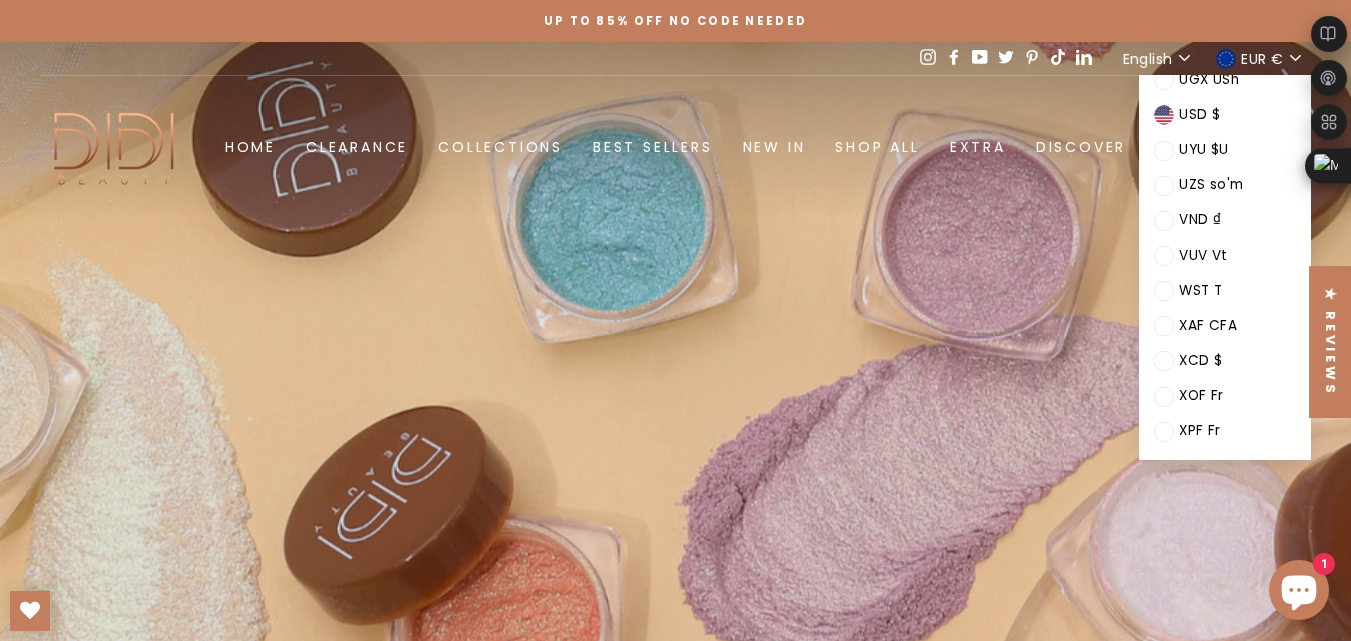 scroll, scrollTop: 2919, scrollLeft: 0, axis: vertical 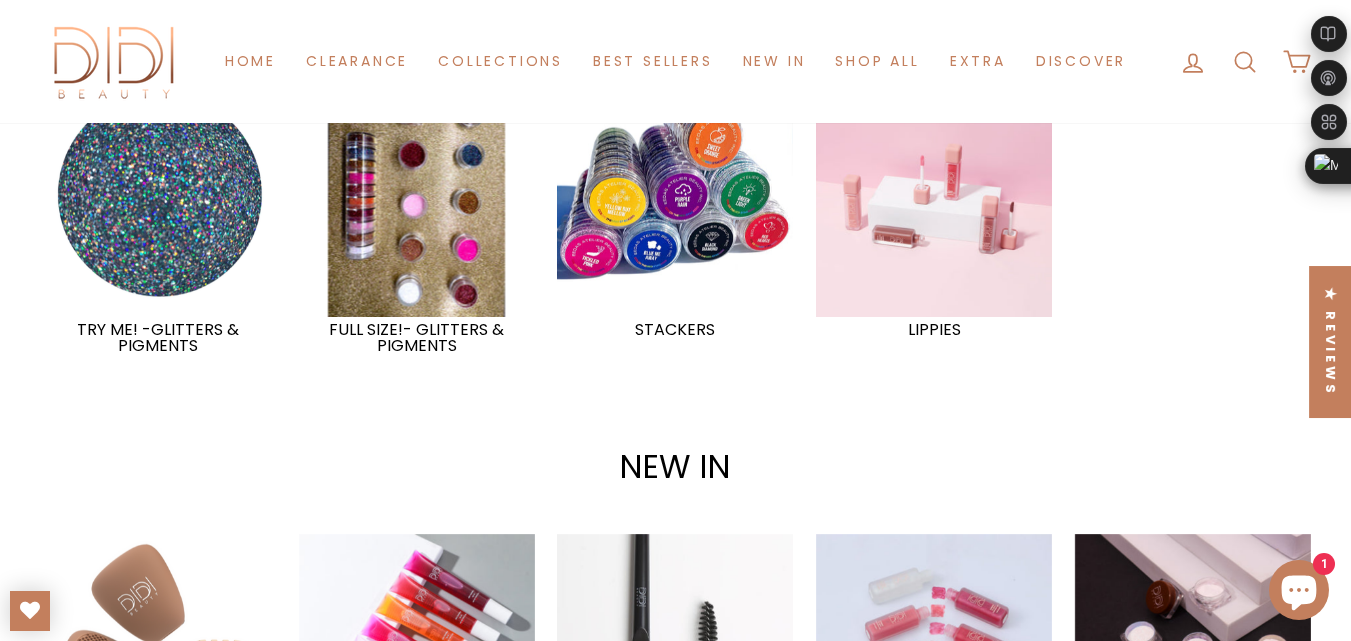 click at bounding box center (934, 199) 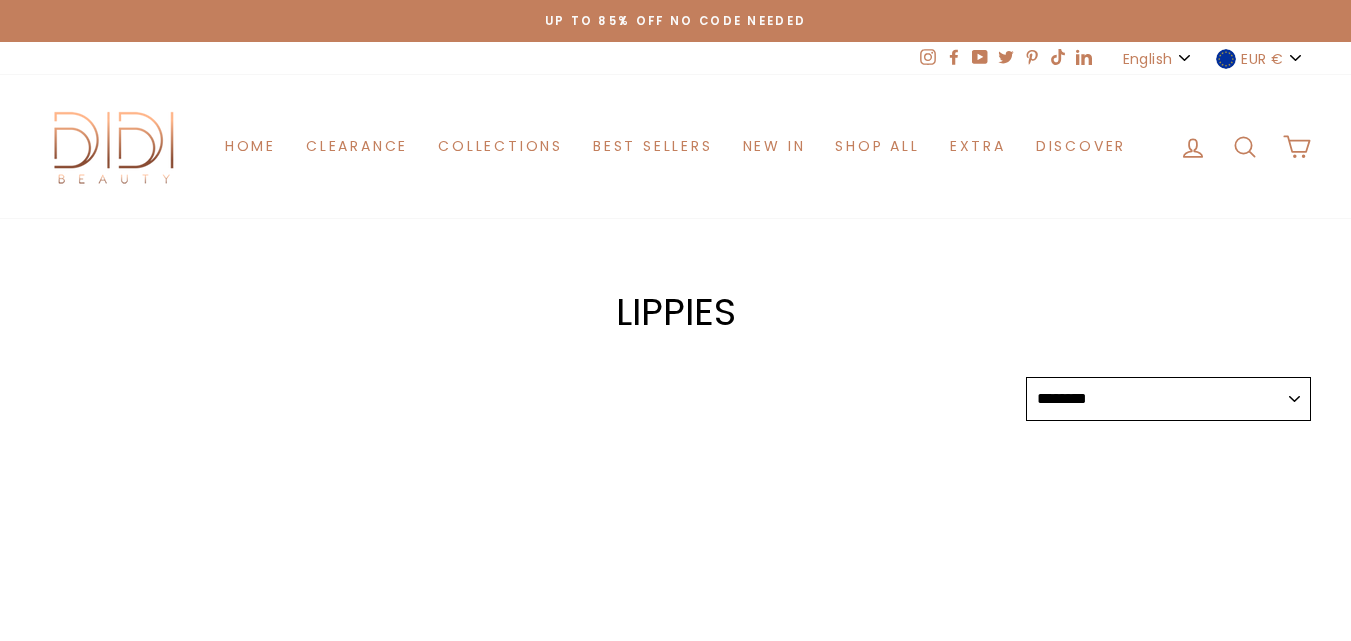 select on "******" 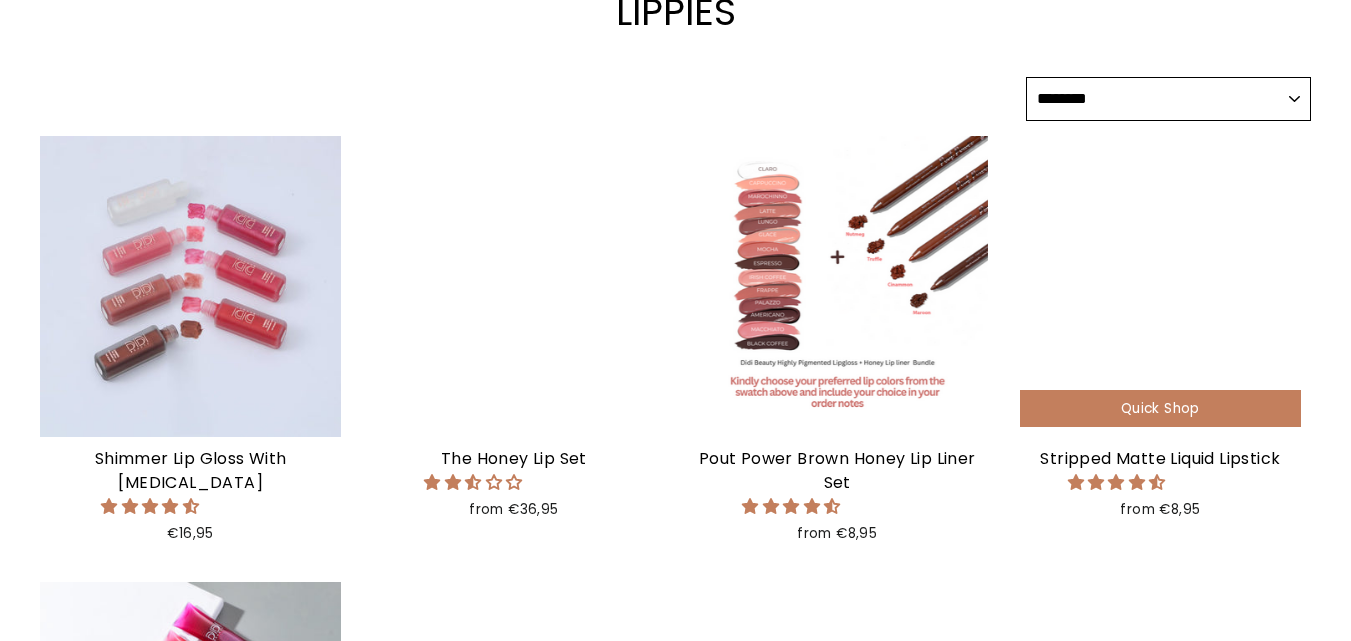 scroll, scrollTop: 300, scrollLeft: 0, axis: vertical 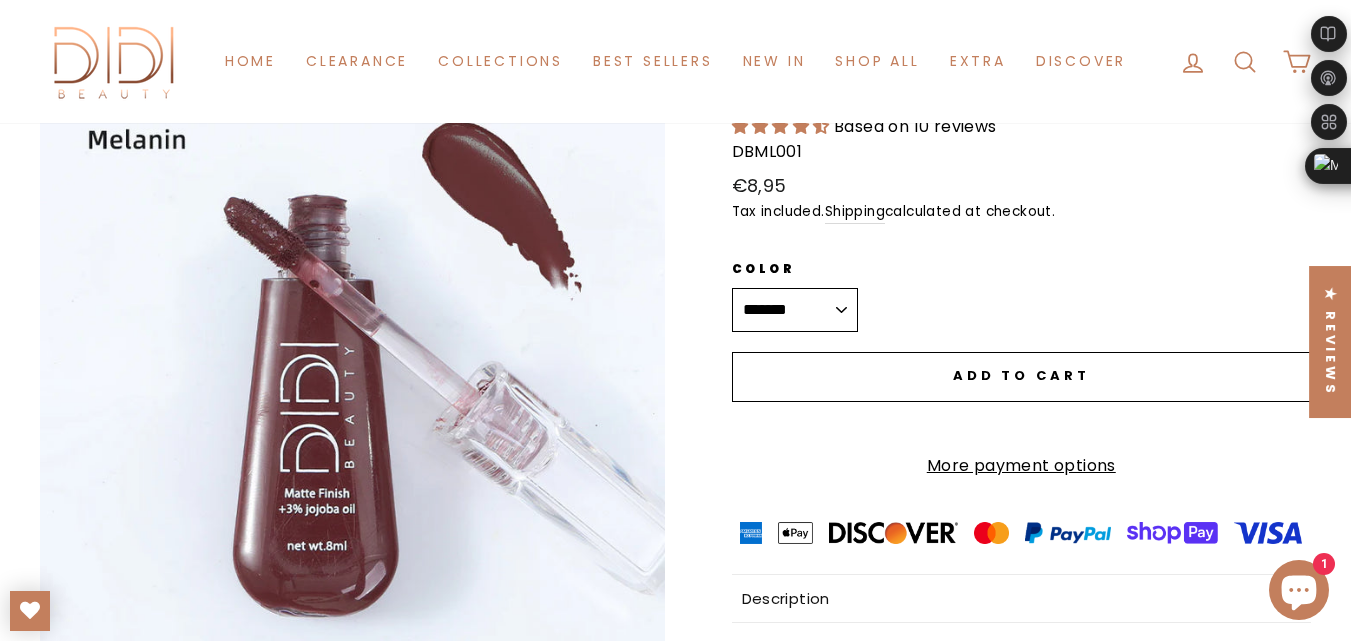 click on "**********" at bounding box center [795, 310] 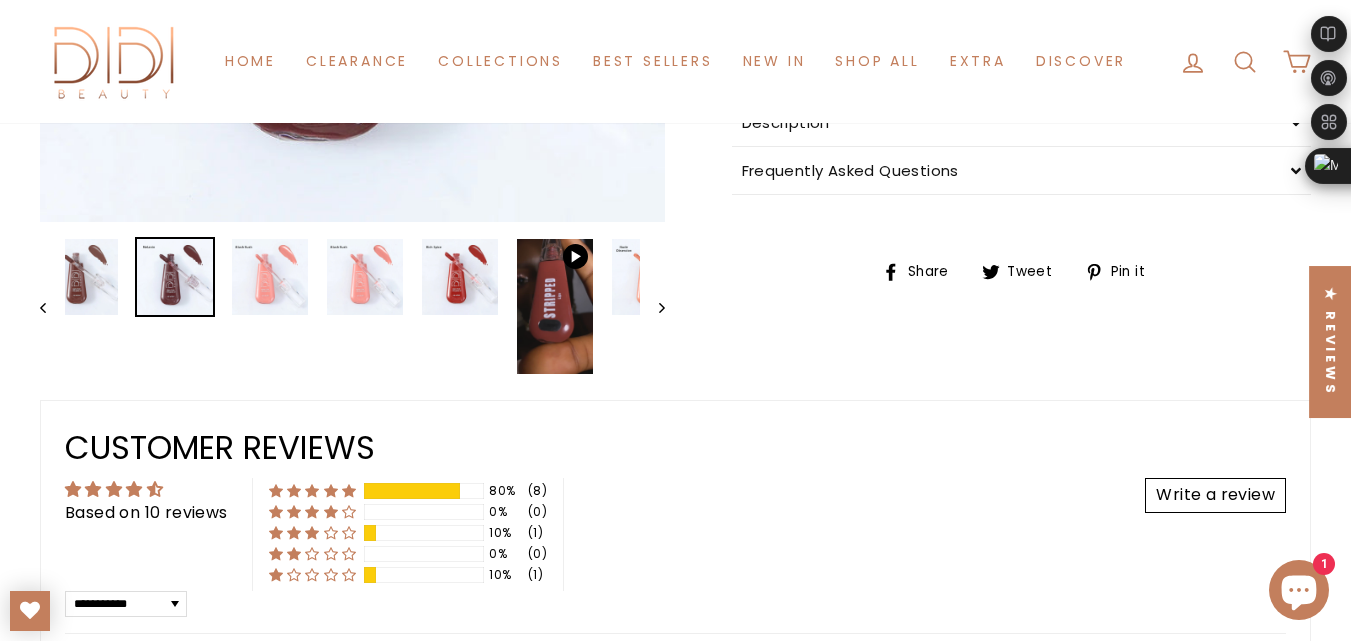 scroll, scrollTop: 500, scrollLeft: 0, axis: vertical 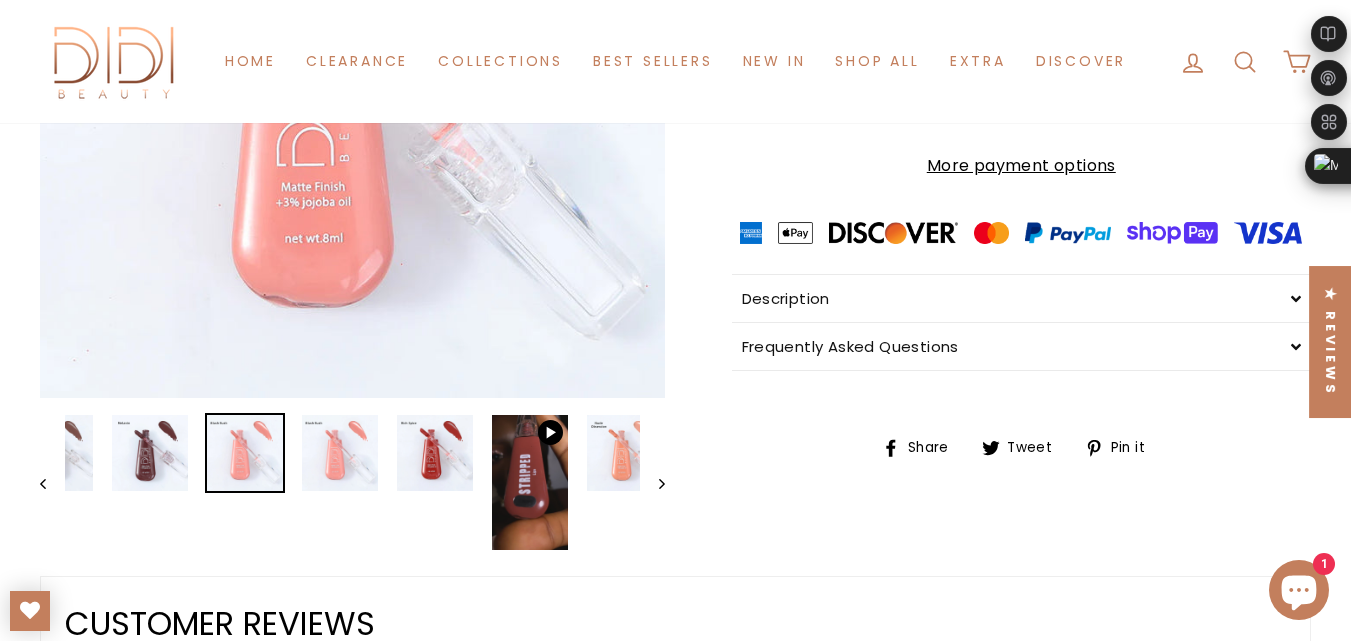 click at bounding box center (245, 453) 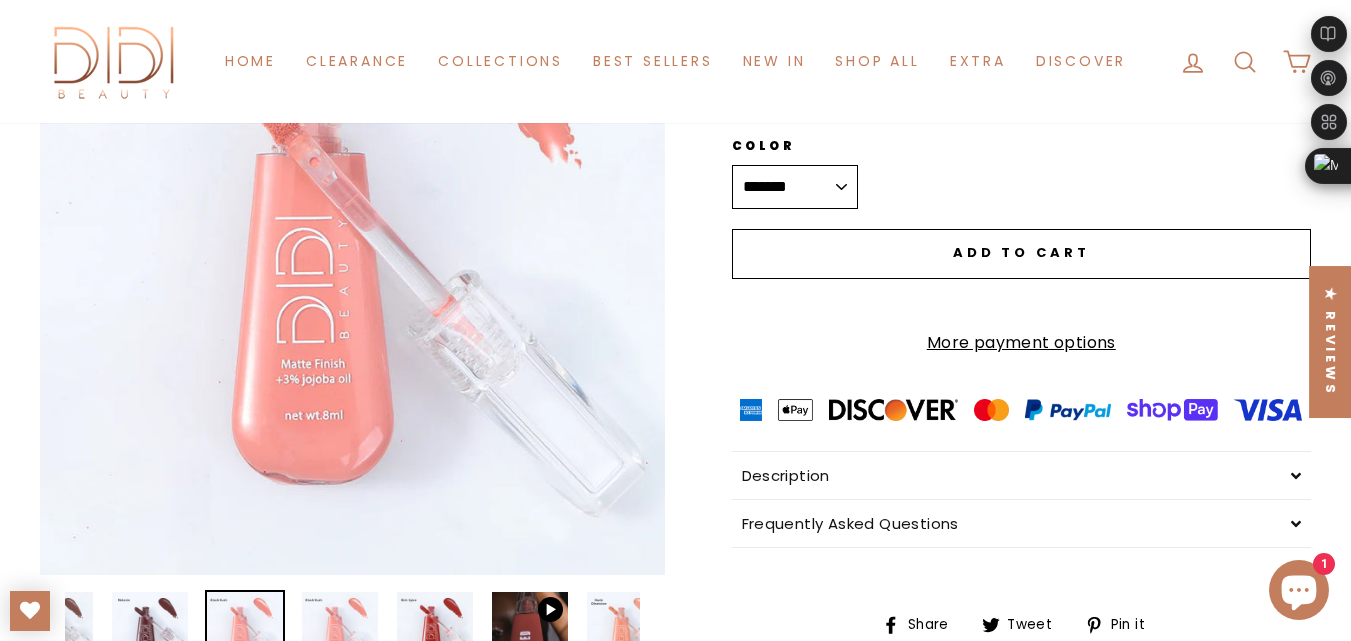 scroll, scrollTop: 500, scrollLeft: 0, axis: vertical 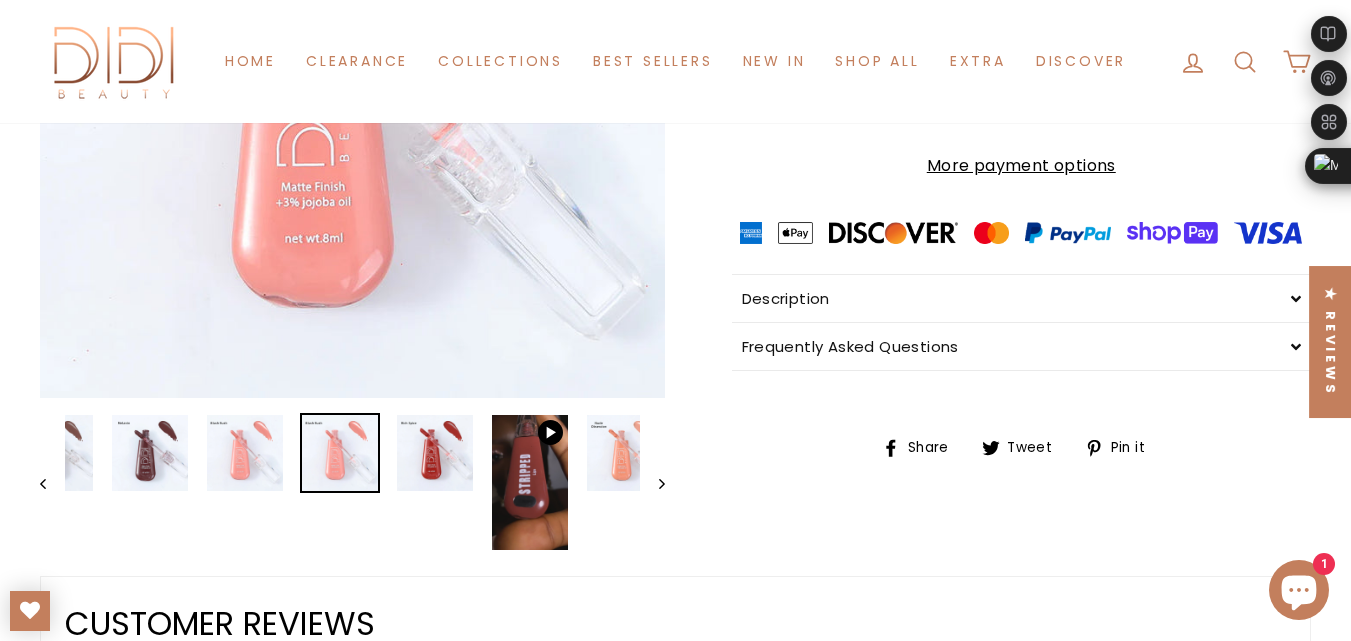 click at bounding box center [340, 453] 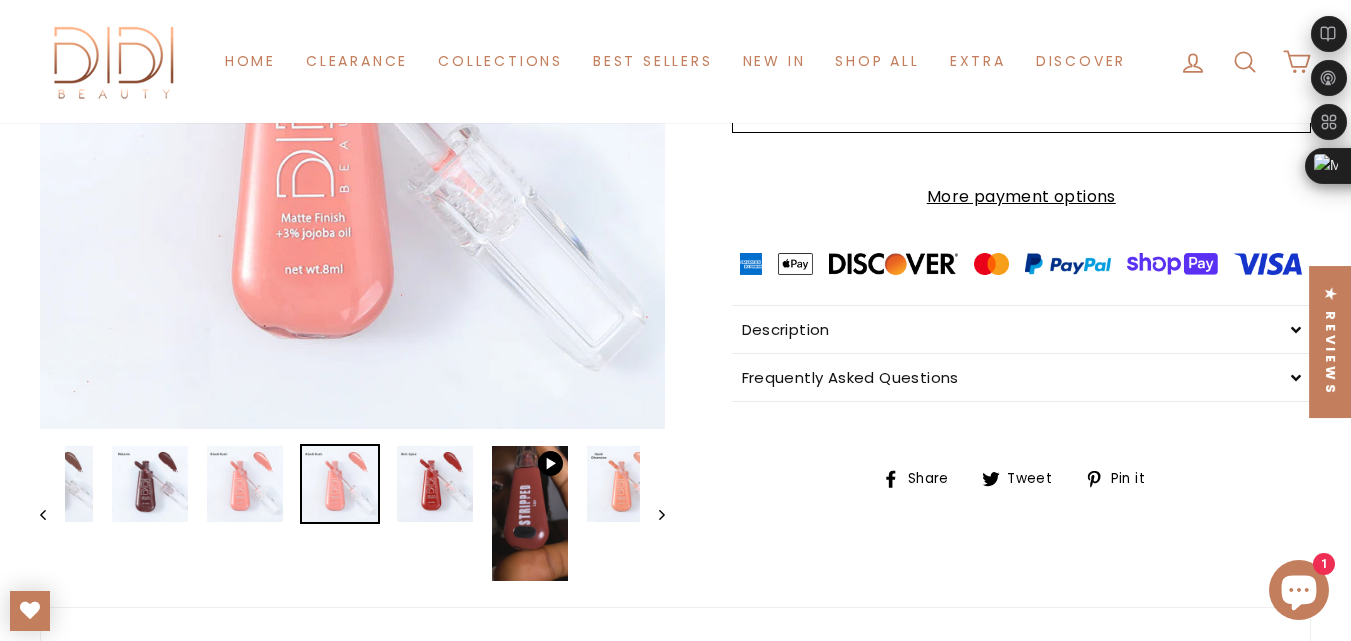scroll, scrollTop: 500, scrollLeft: 0, axis: vertical 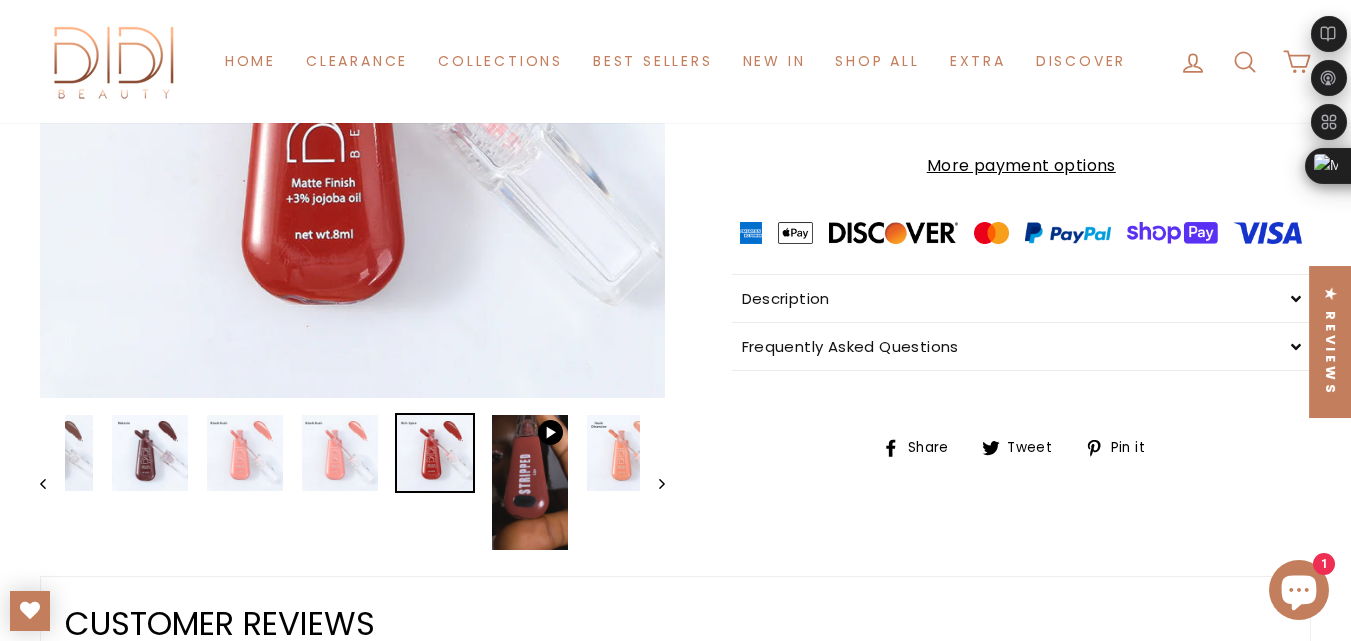 click at bounding box center (435, 453) 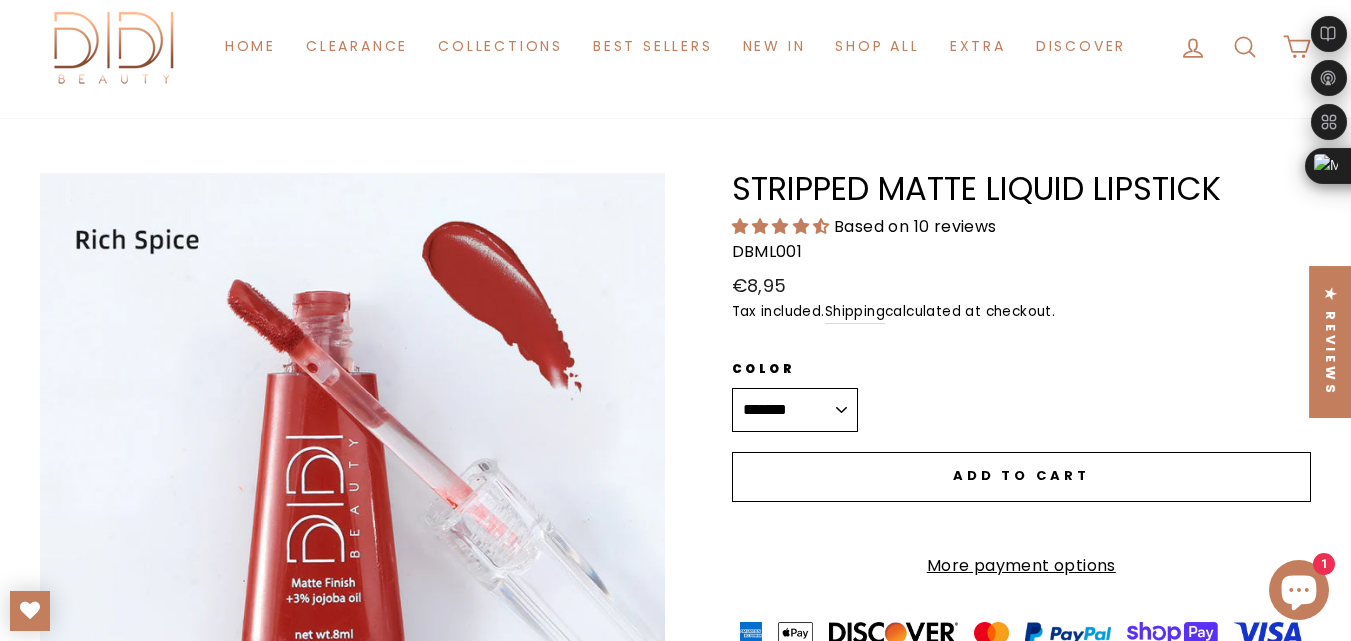 scroll, scrollTop: 500, scrollLeft: 0, axis: vertical 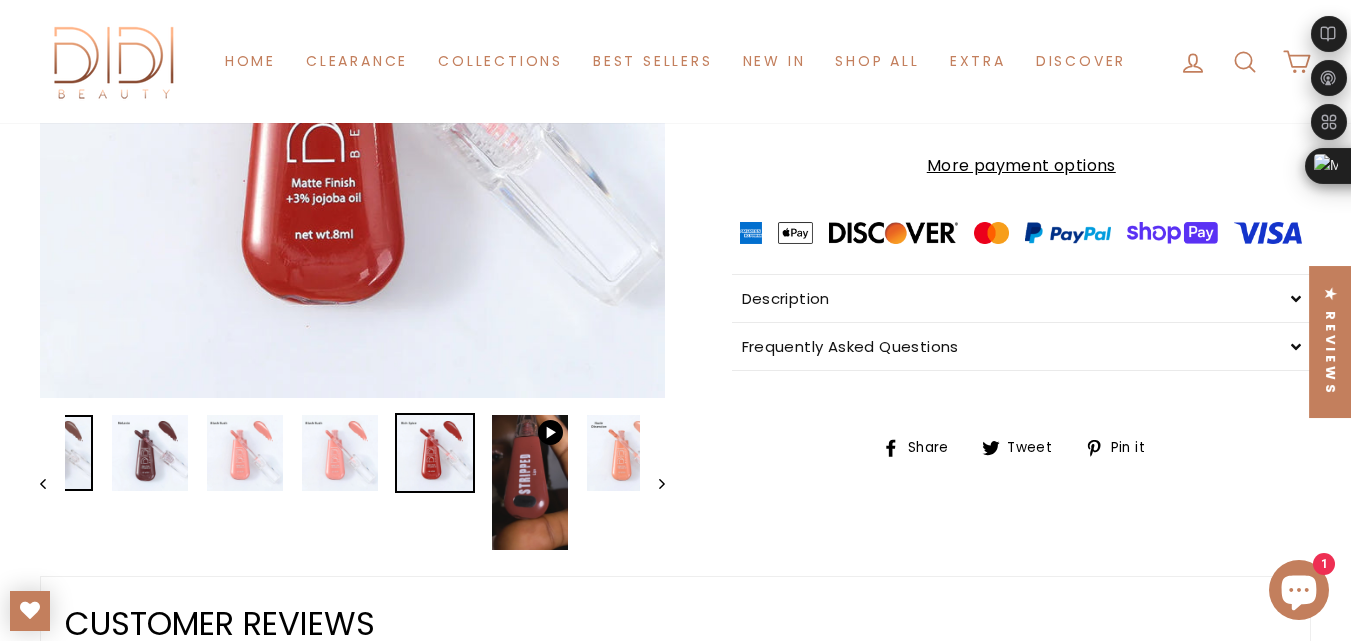 click at bounding box center [55, 453] 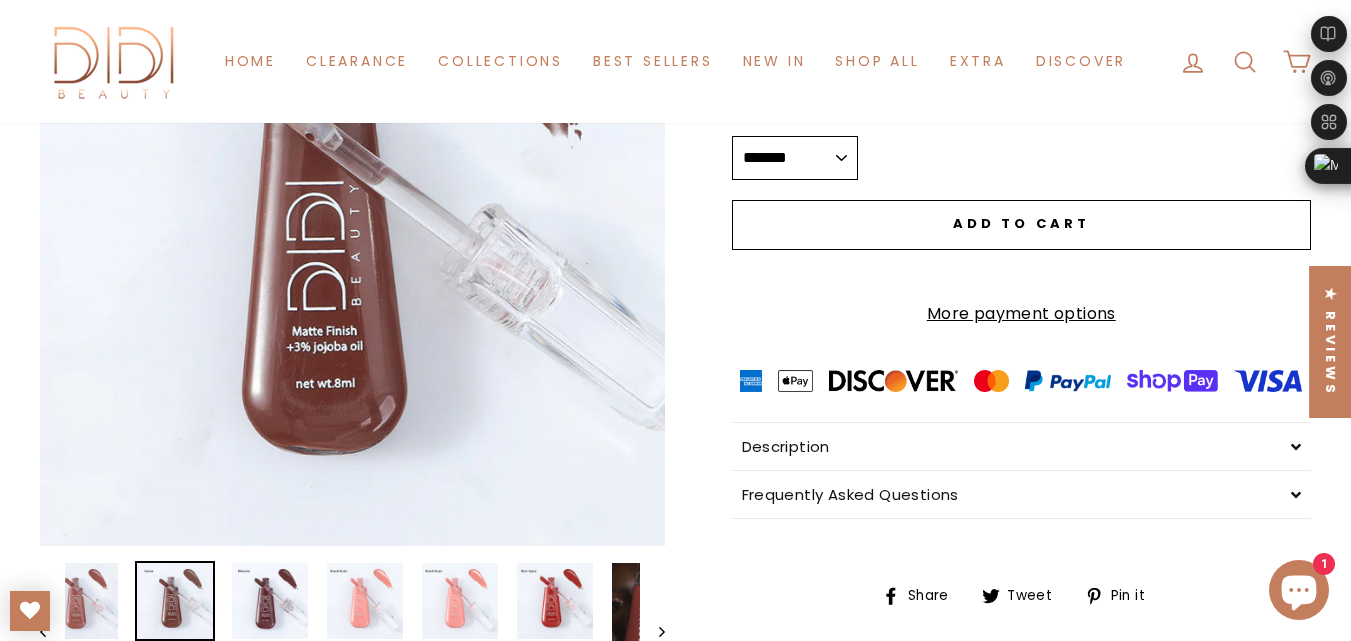 scroll, scrollTop: 400, scrollLeft: 0, axis: vertical 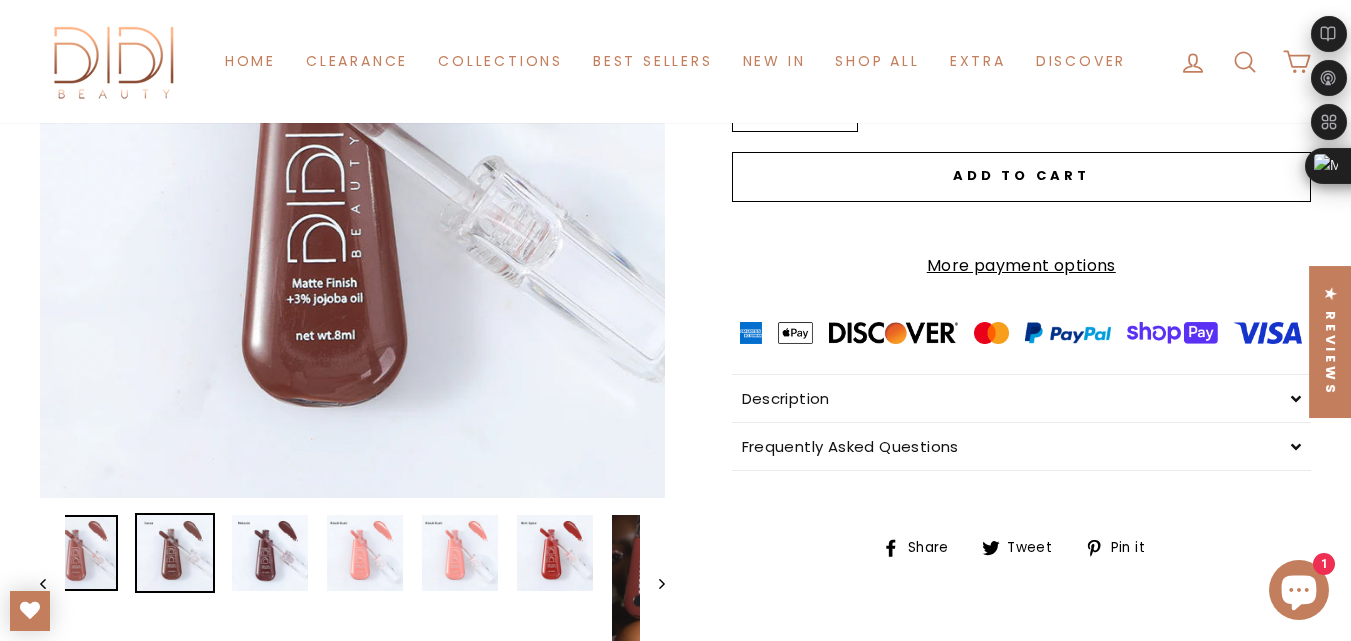 click at bounding box center [80, 553] 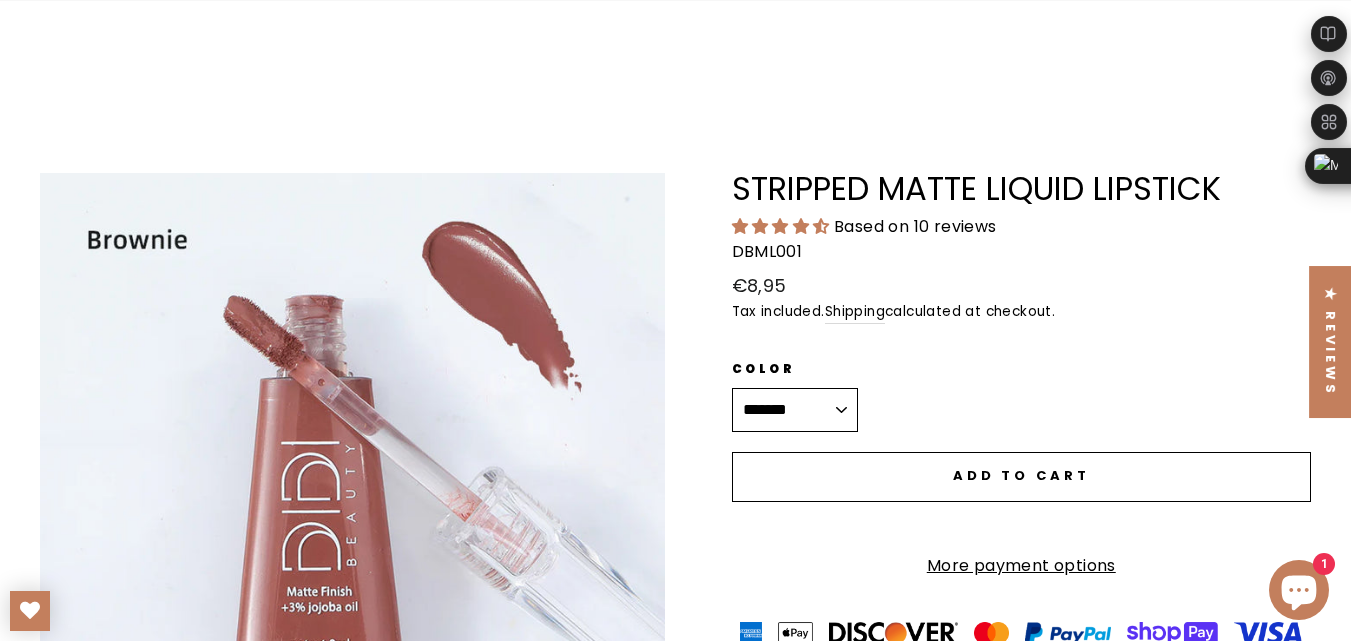 scroll, scrollTop: 400, scrollLeft: 0, axis: vertical 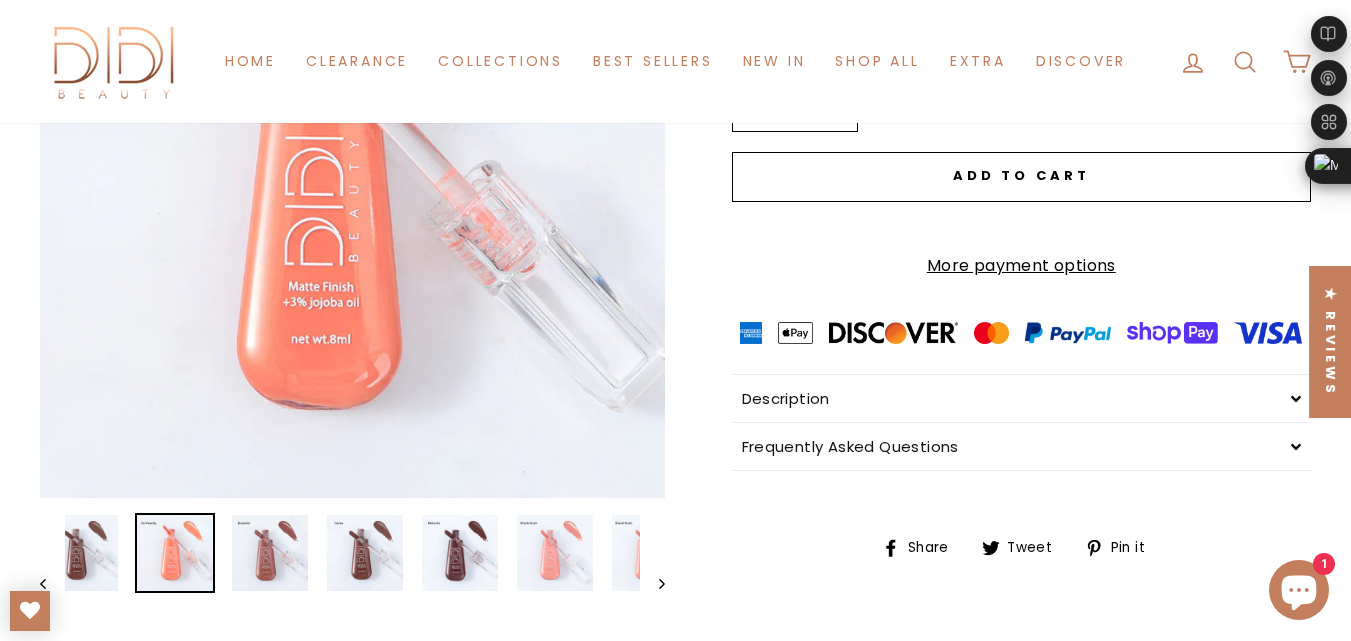 click at bounding box center [175, 553] 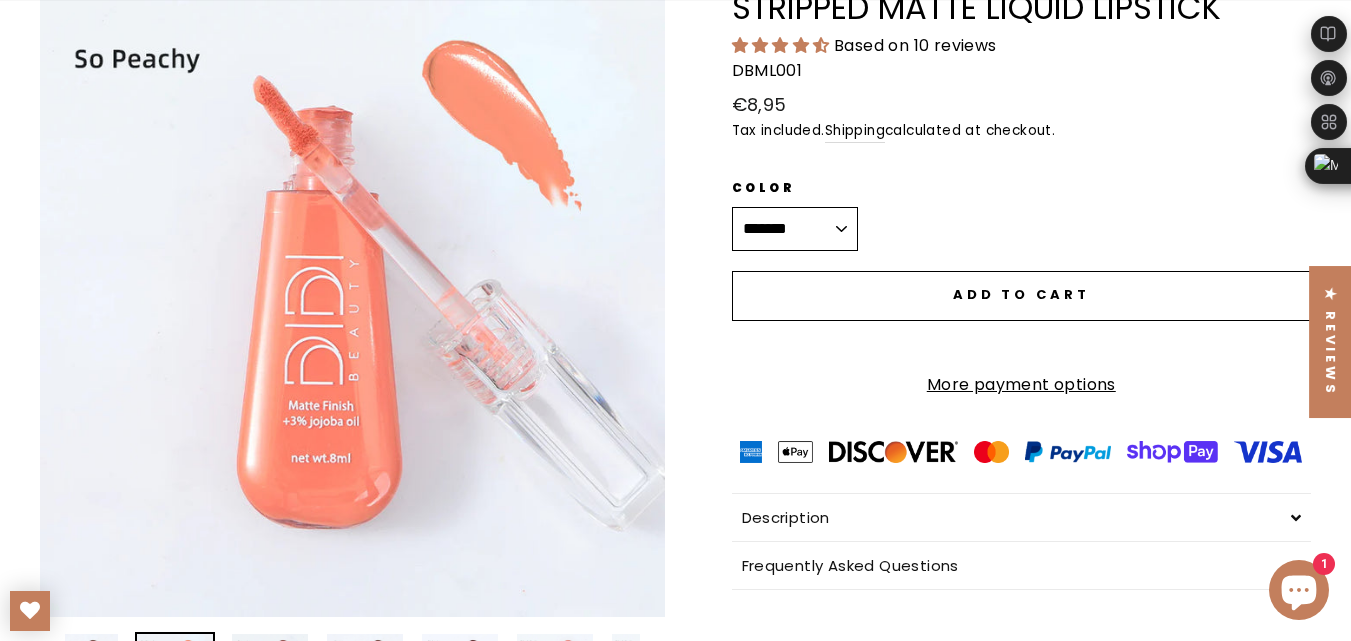 scroll, scrollTop: 500, scrollLeft: 0, axis: vertical 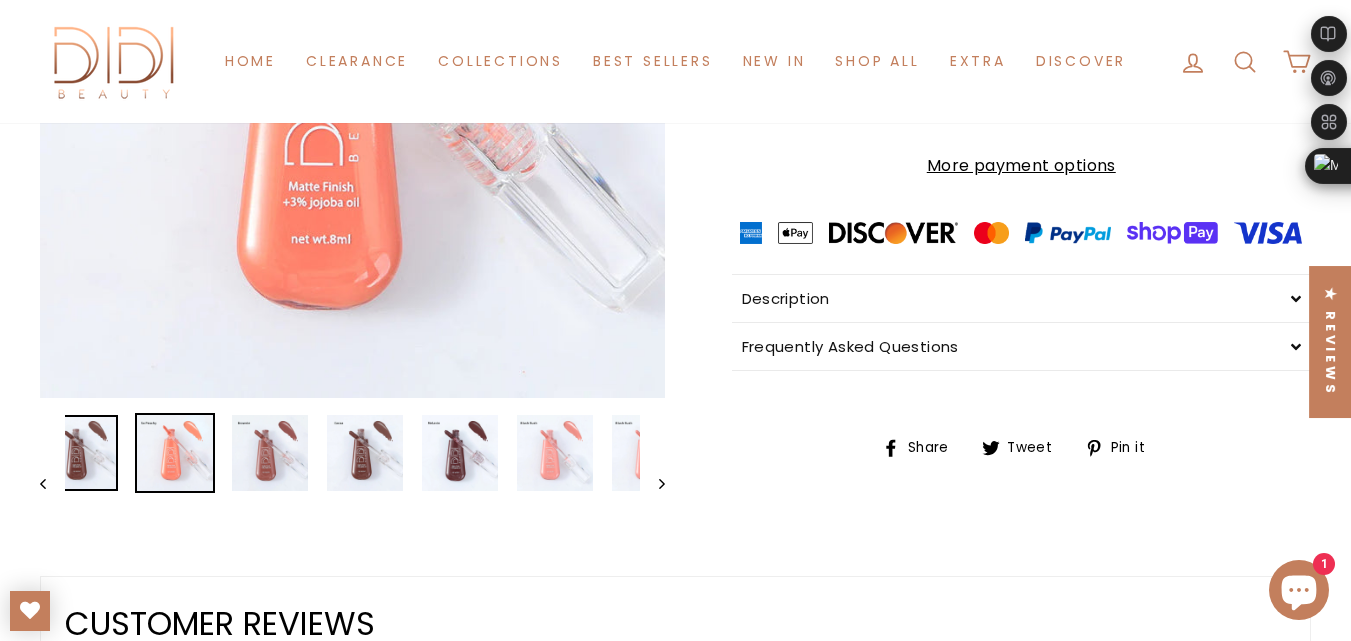 click at bounding box center (80, 453) 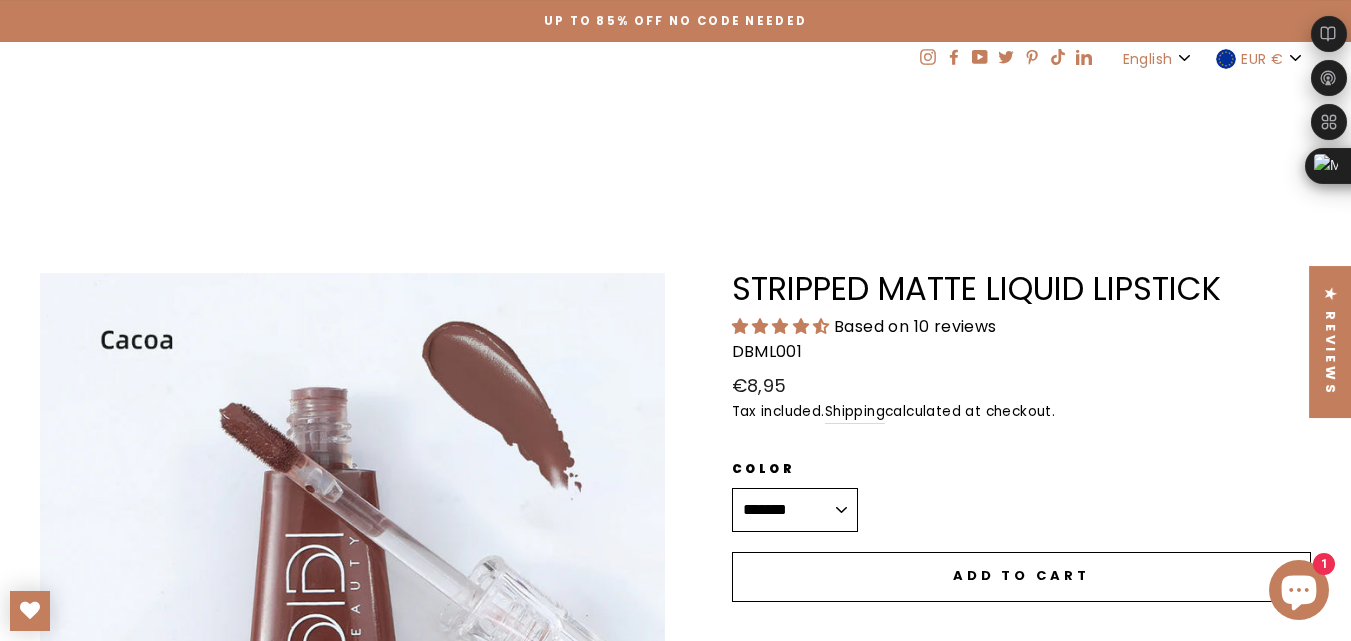 scroll, scrollTop: 300, scrollLeft: 0, axis: vertical 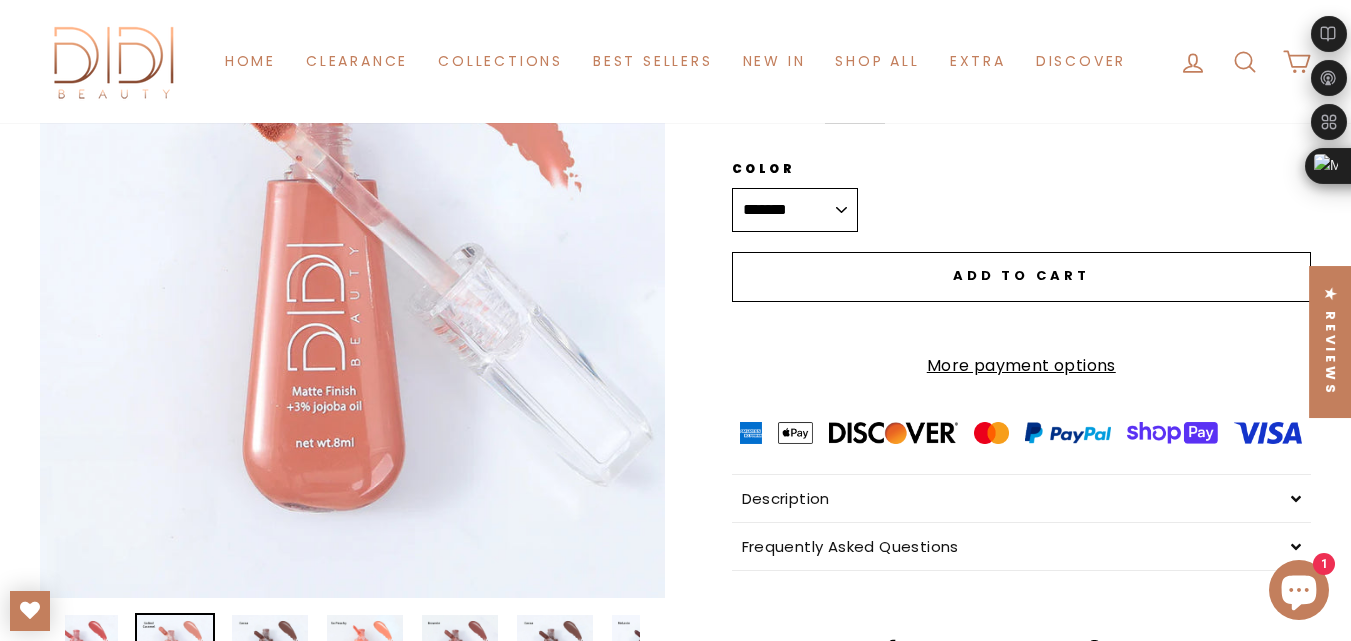 click at bounding box center [175, 653] 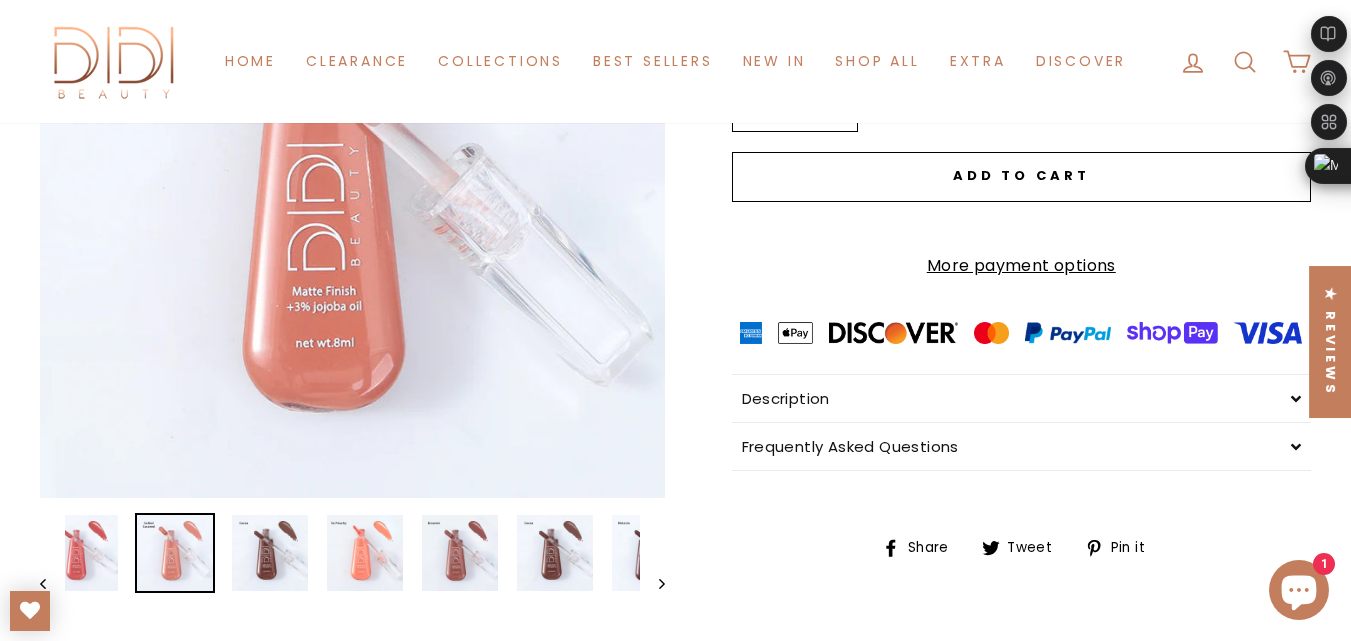 scroll, scrollTop: 600, scrollLeft: 0, axis: vertical 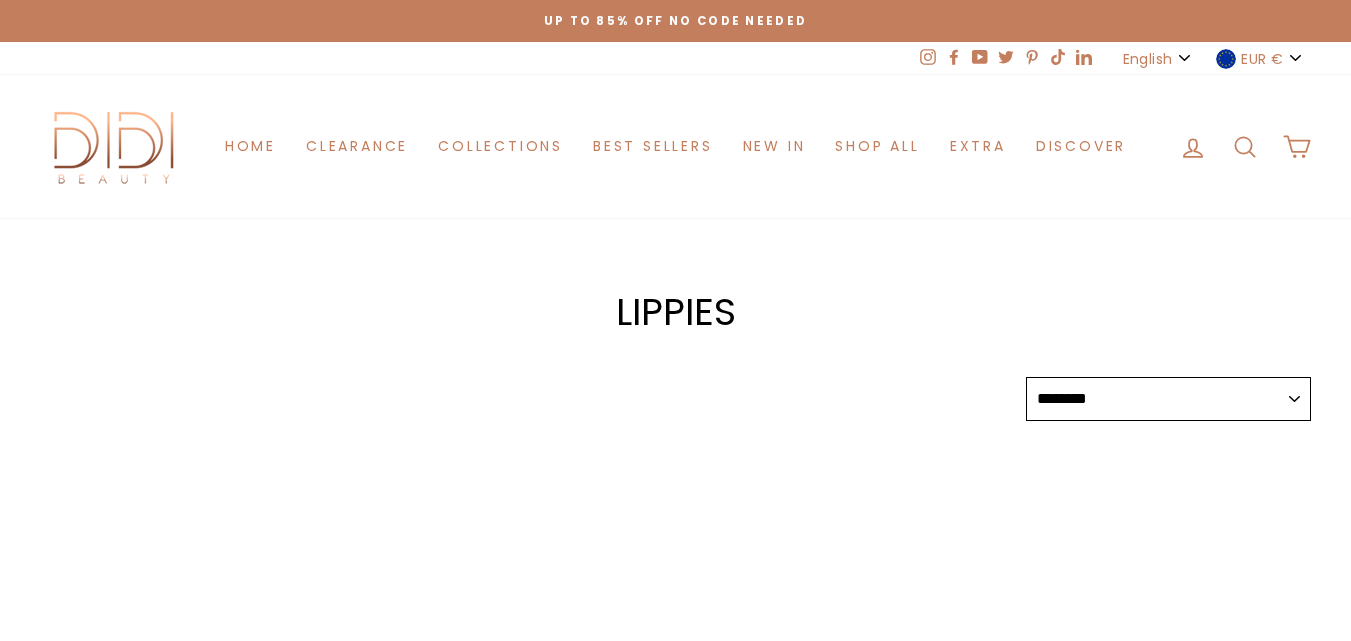 select on "******" 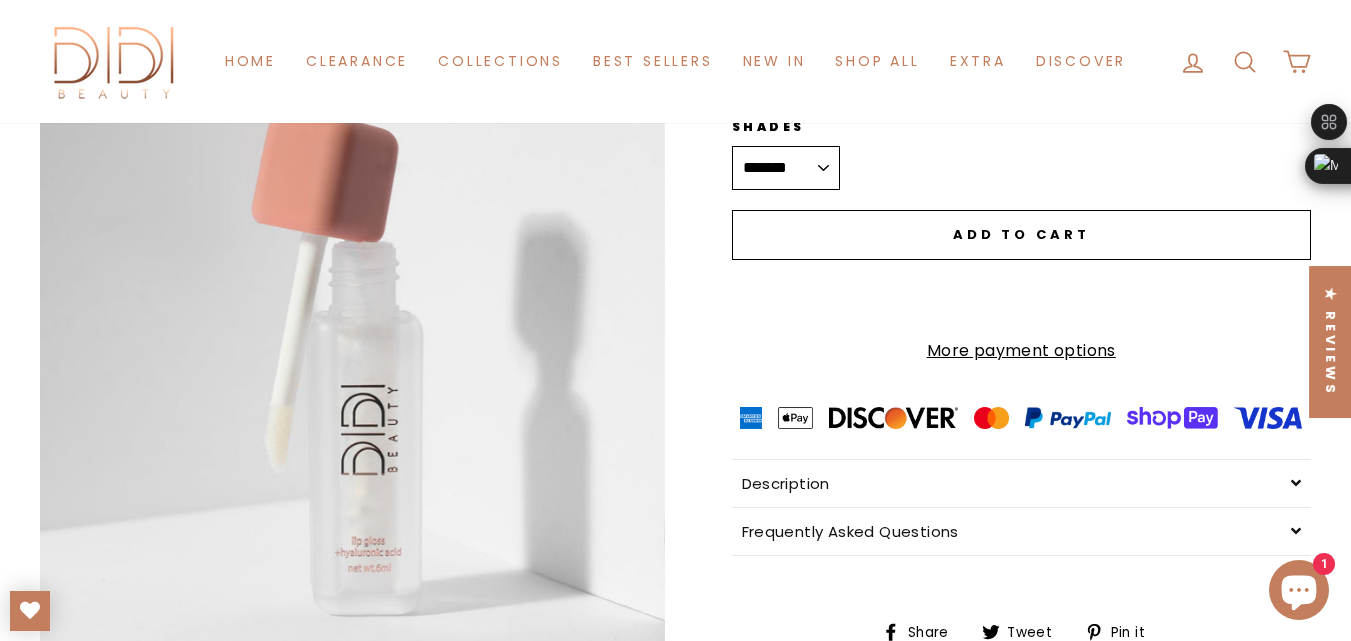scroll, scrollTop: 200, scrollLeft: 0, axis: vertical 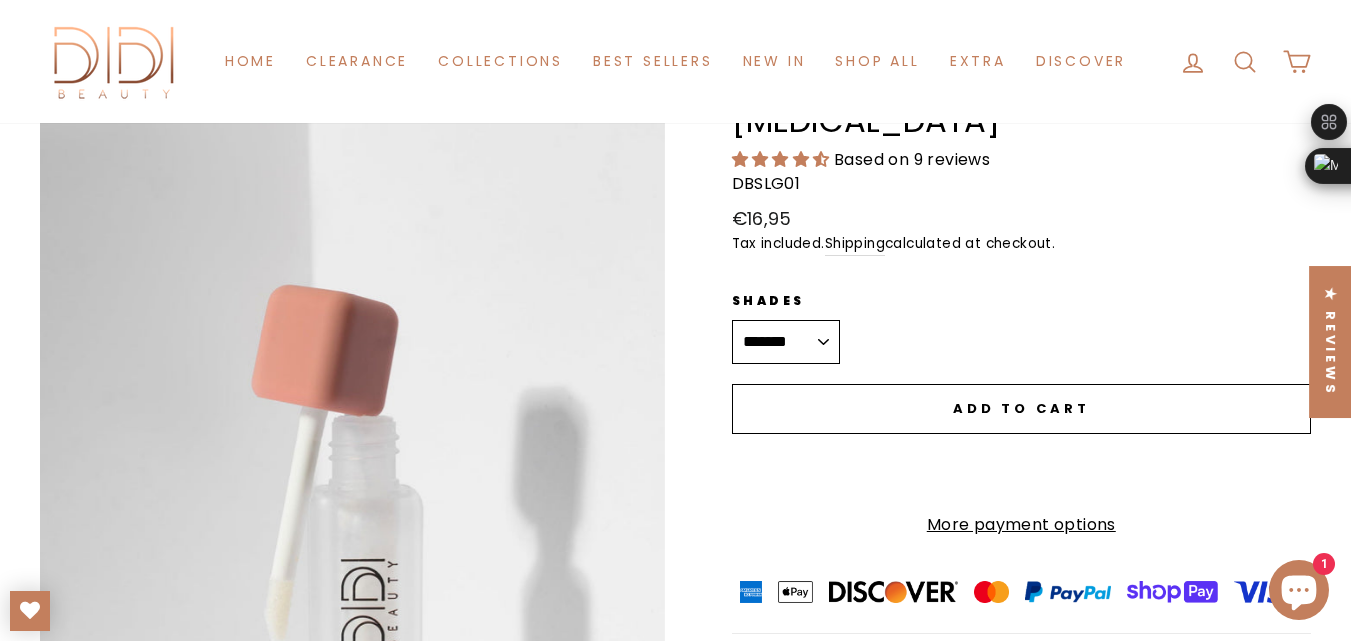 click on "**********" at bounding box center (786, 342) 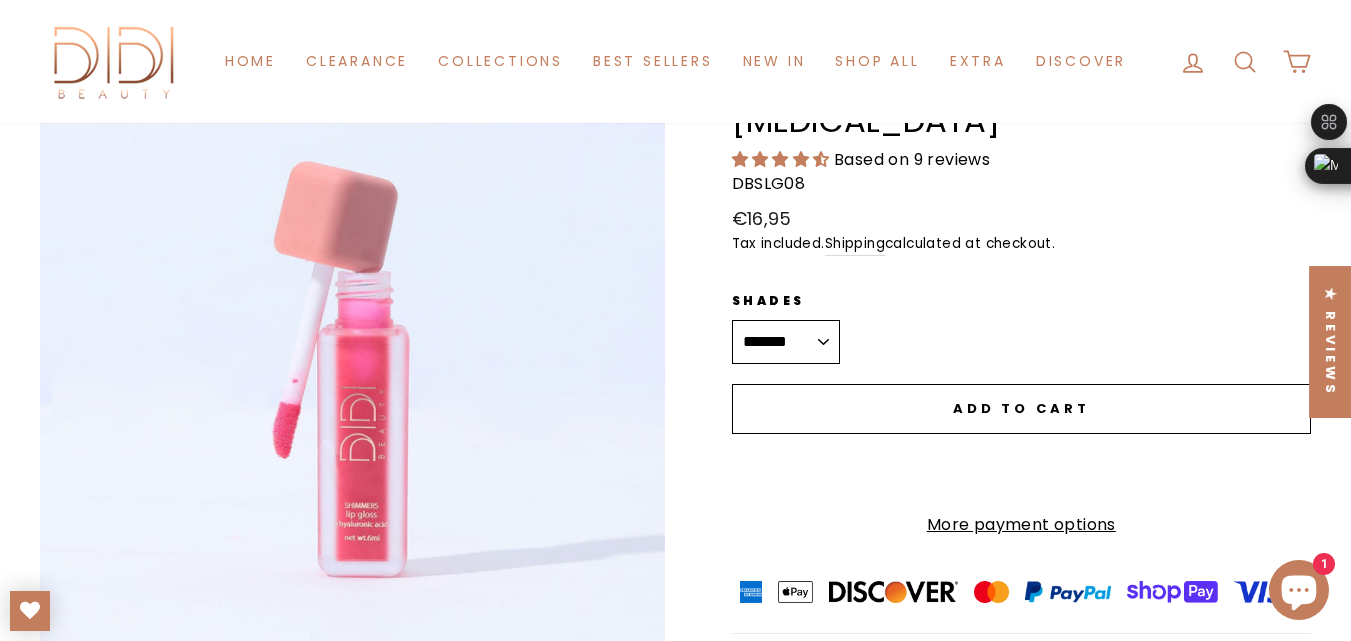 click on "**********" at bounding box center (786, 342) 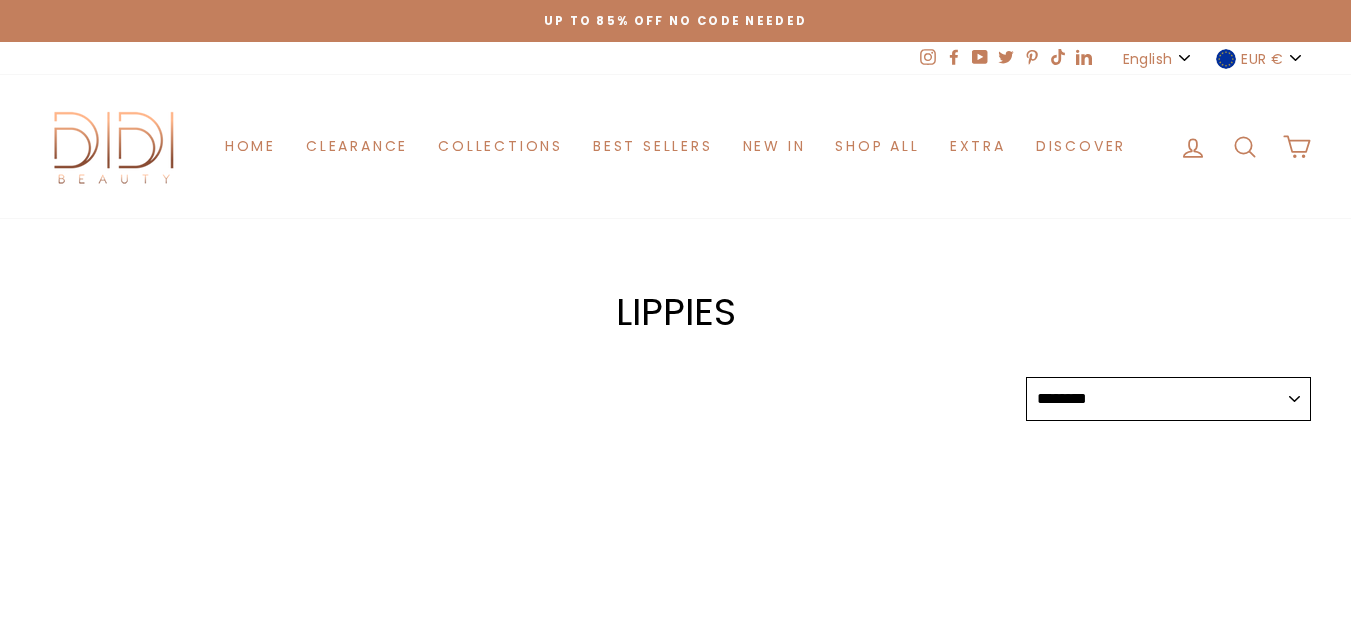 select on "******" 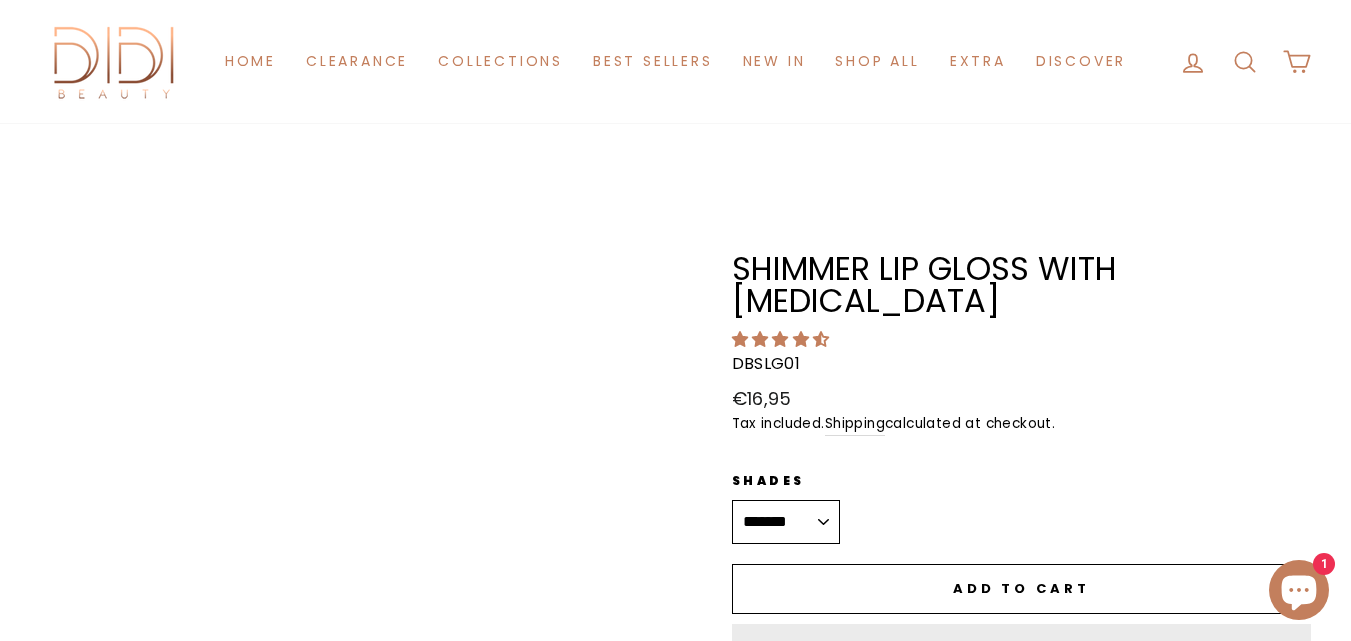 click at bounding box center [270, 1089] 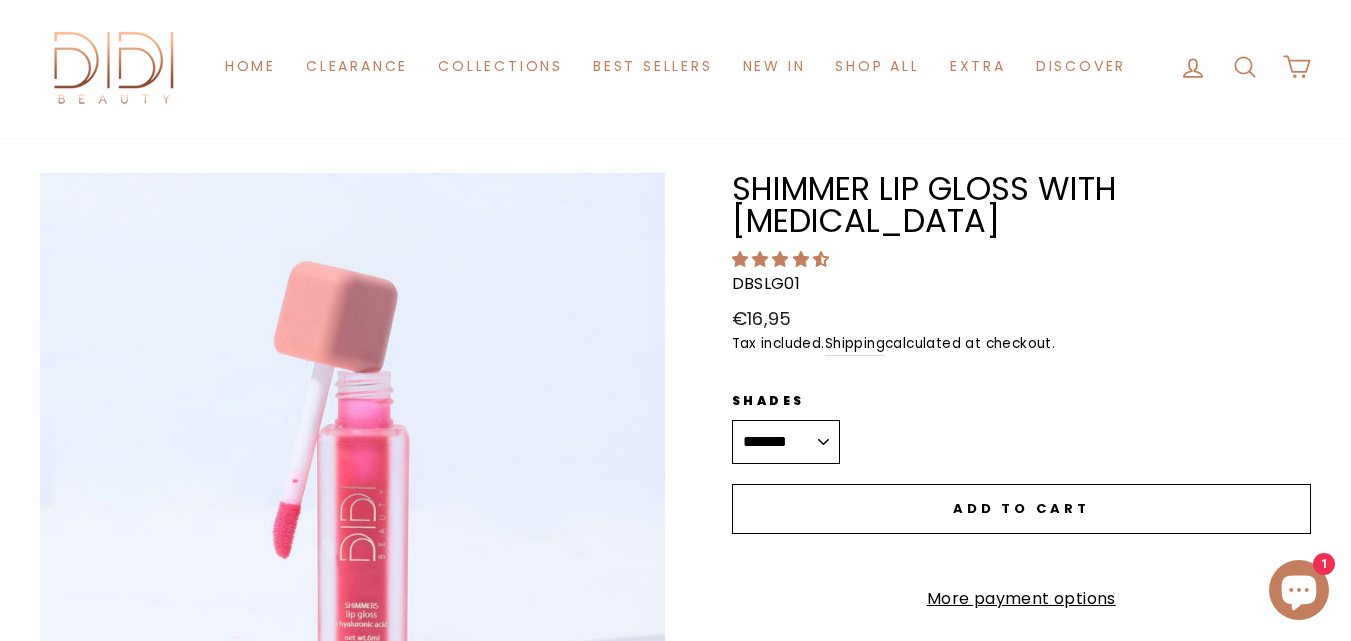 scroll, scrollTop: 0, scrollLeft: 0, axis: both 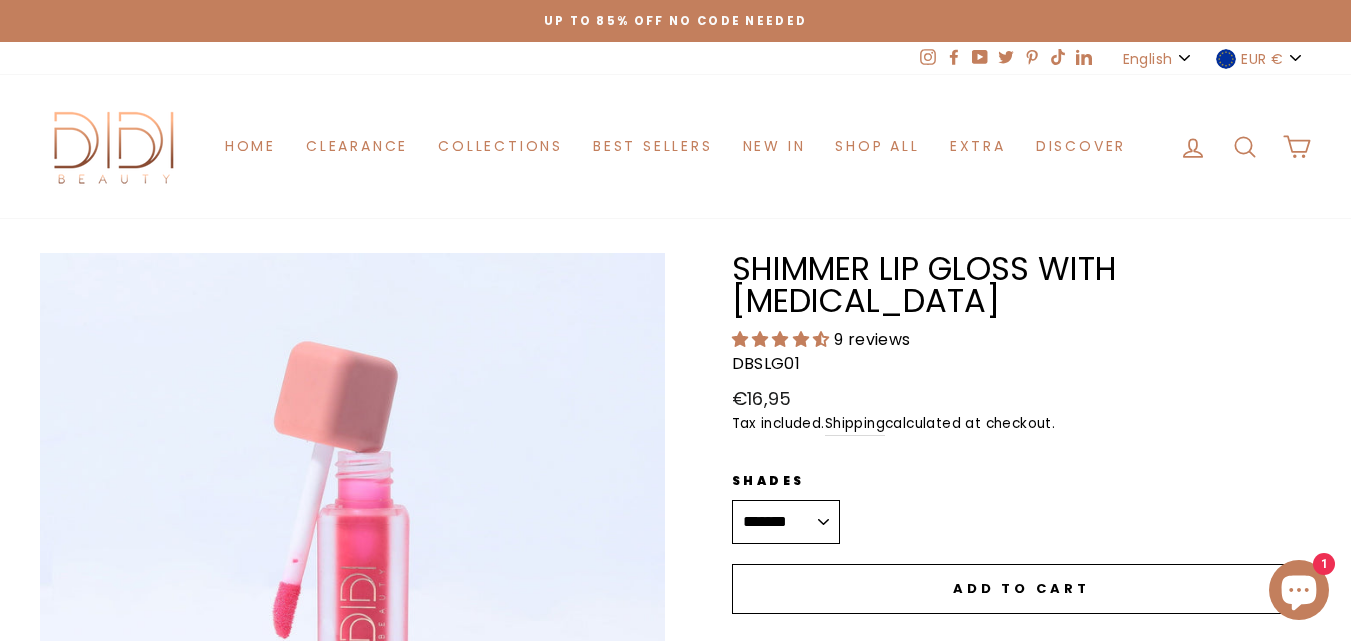 click on "Close (esc)" at bounding box center (352, 565) 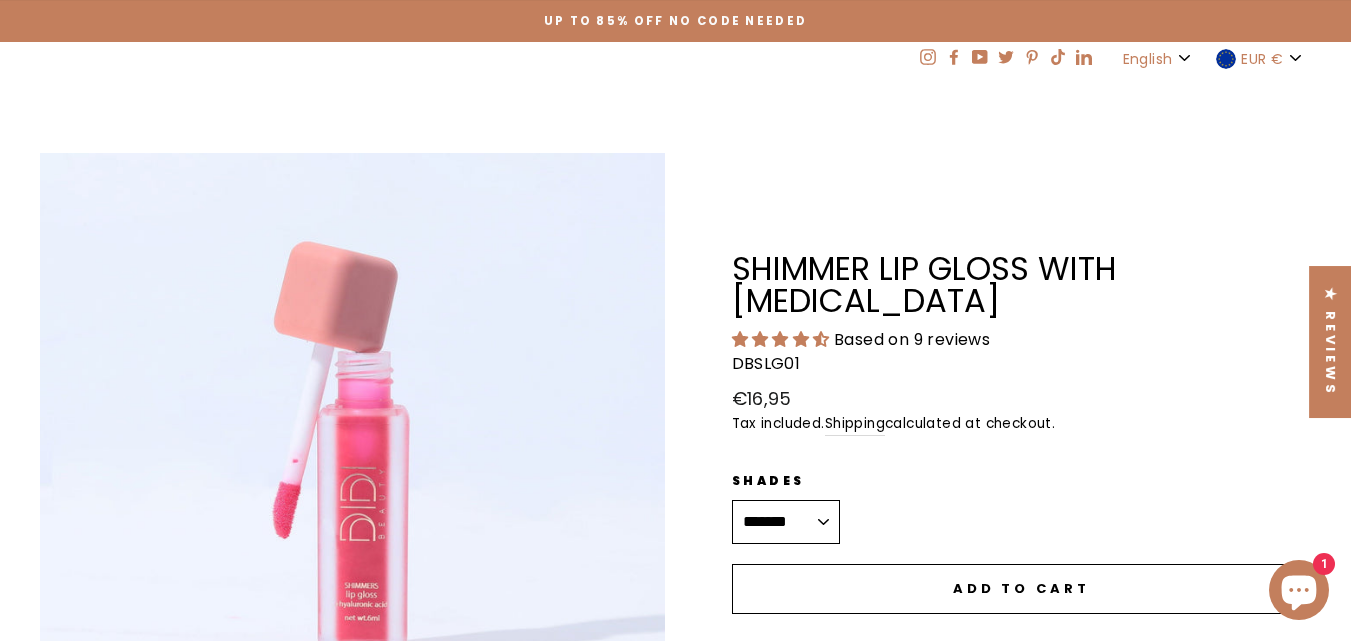 scroll, scrollTop: 200, scrollLeft: 0, axis: vertical 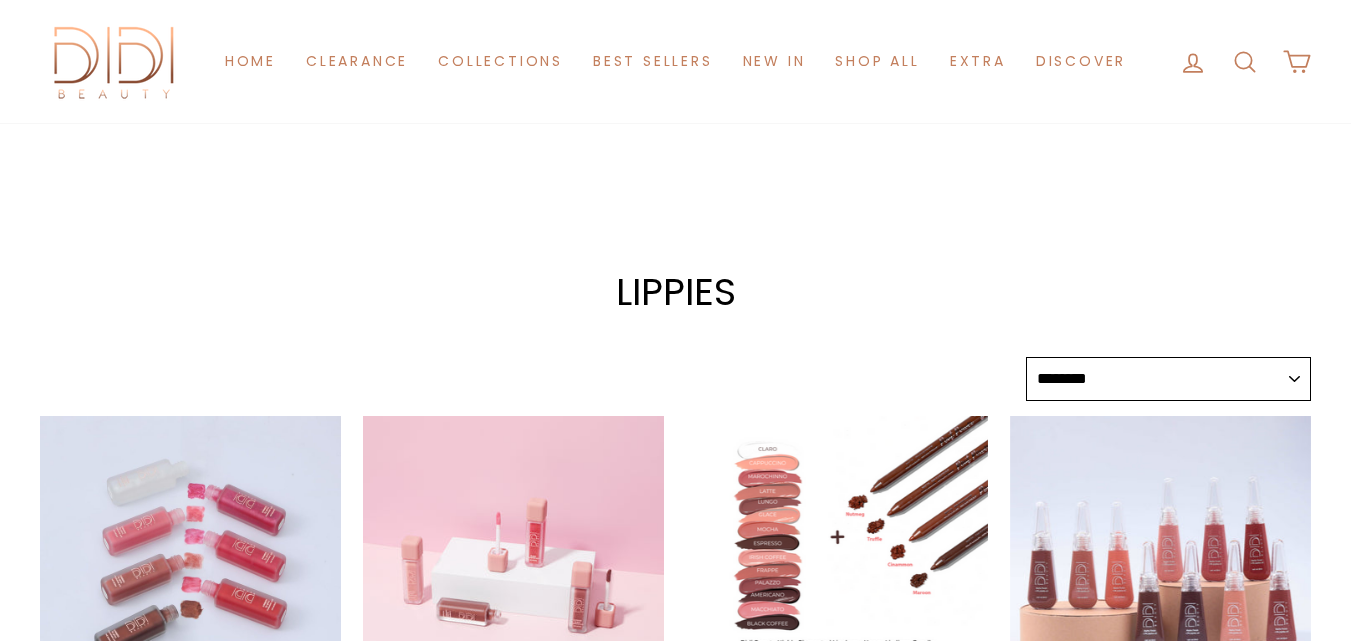 select on "******" 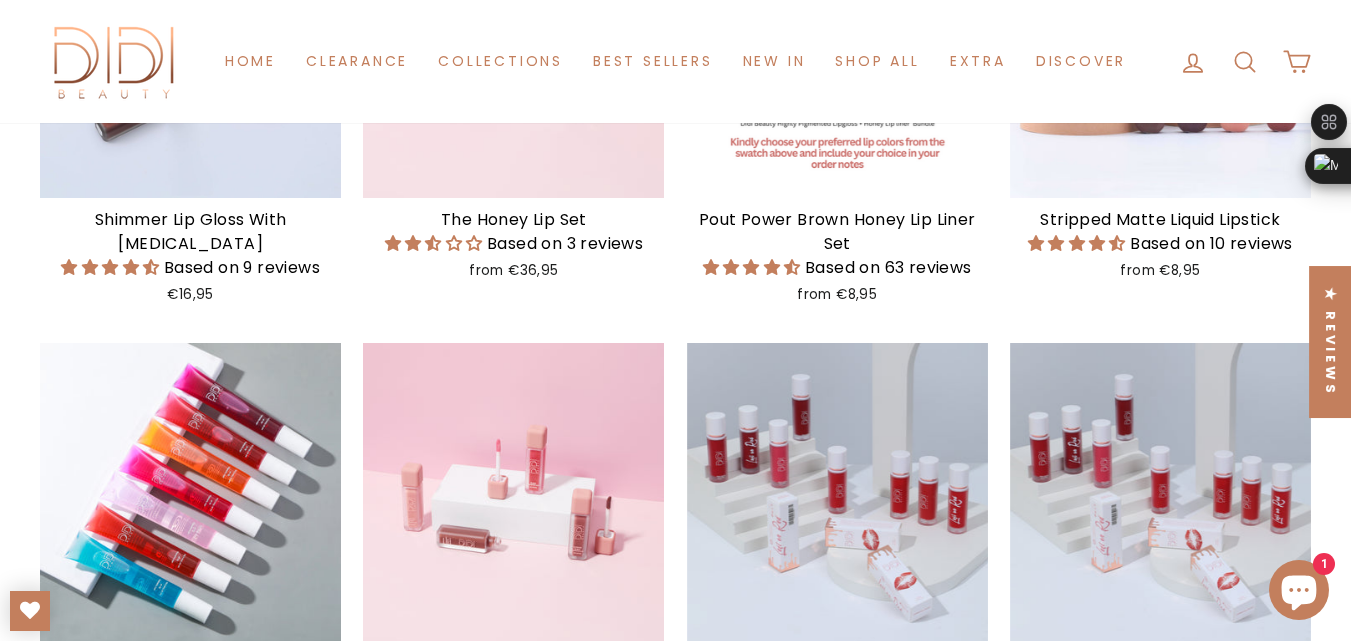 scroll, scrollTop: 280, scrollLeft: 0, axis: vertical 